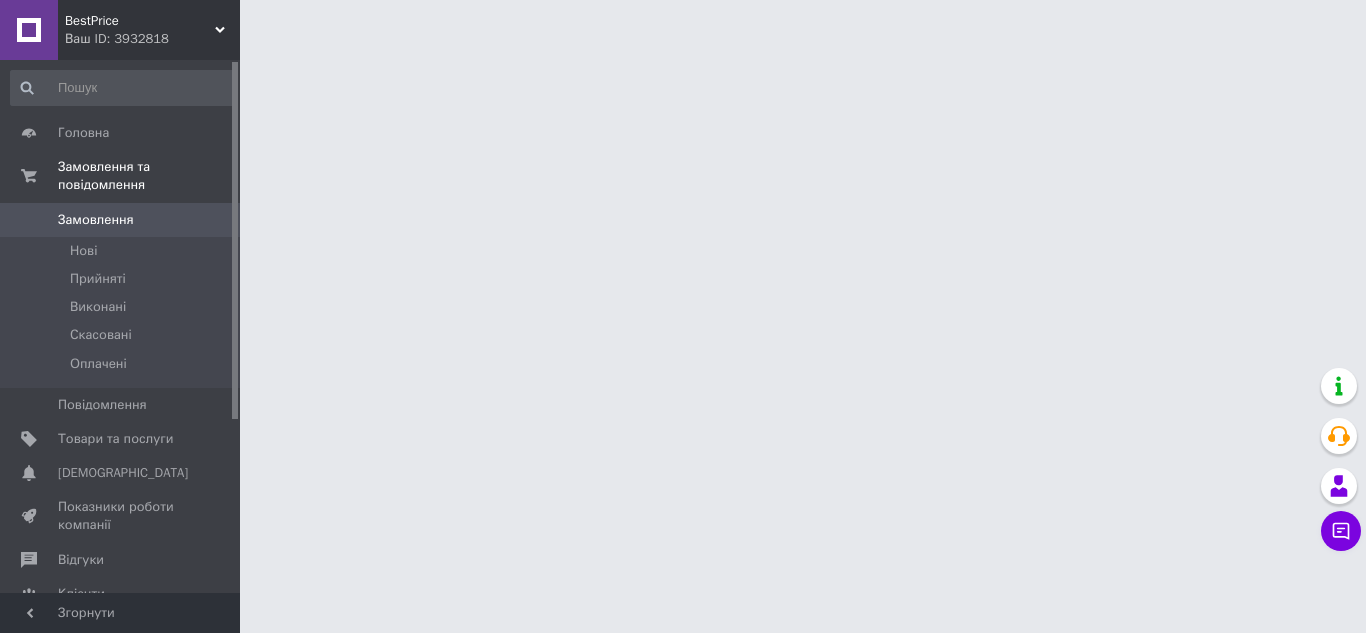 scroll, scrollTop: 0, scrollLeft: 0, axis: both 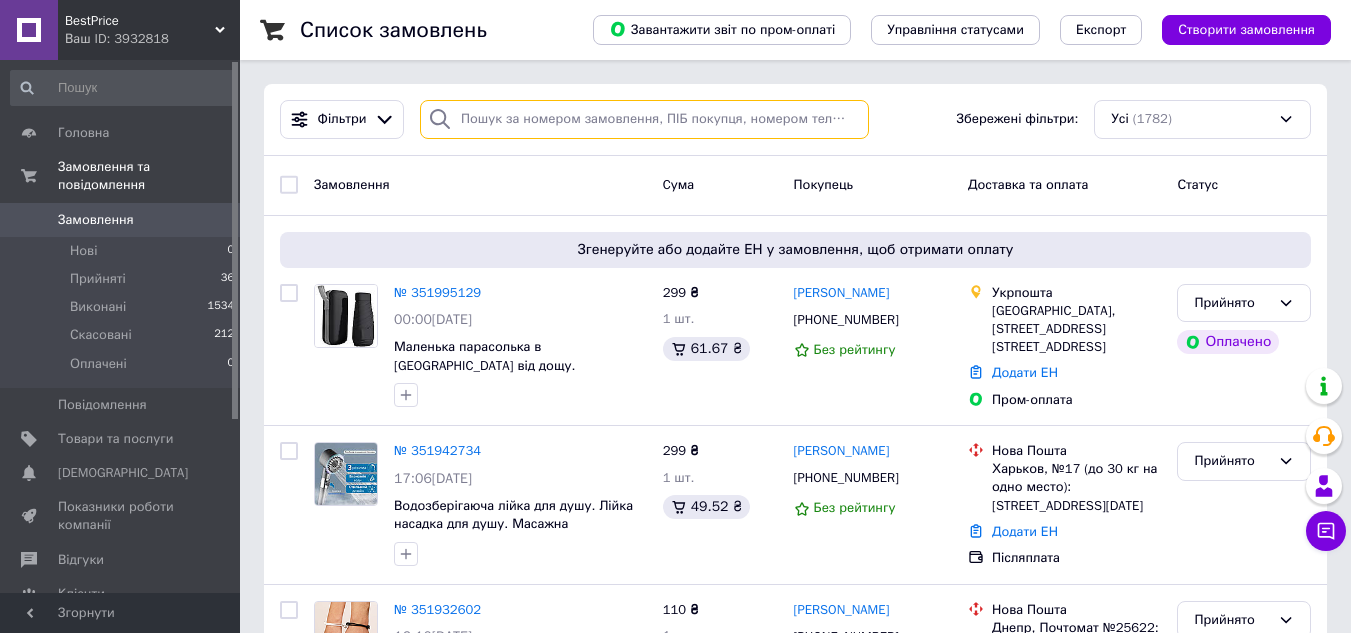 click at bounding box center [644, 119] 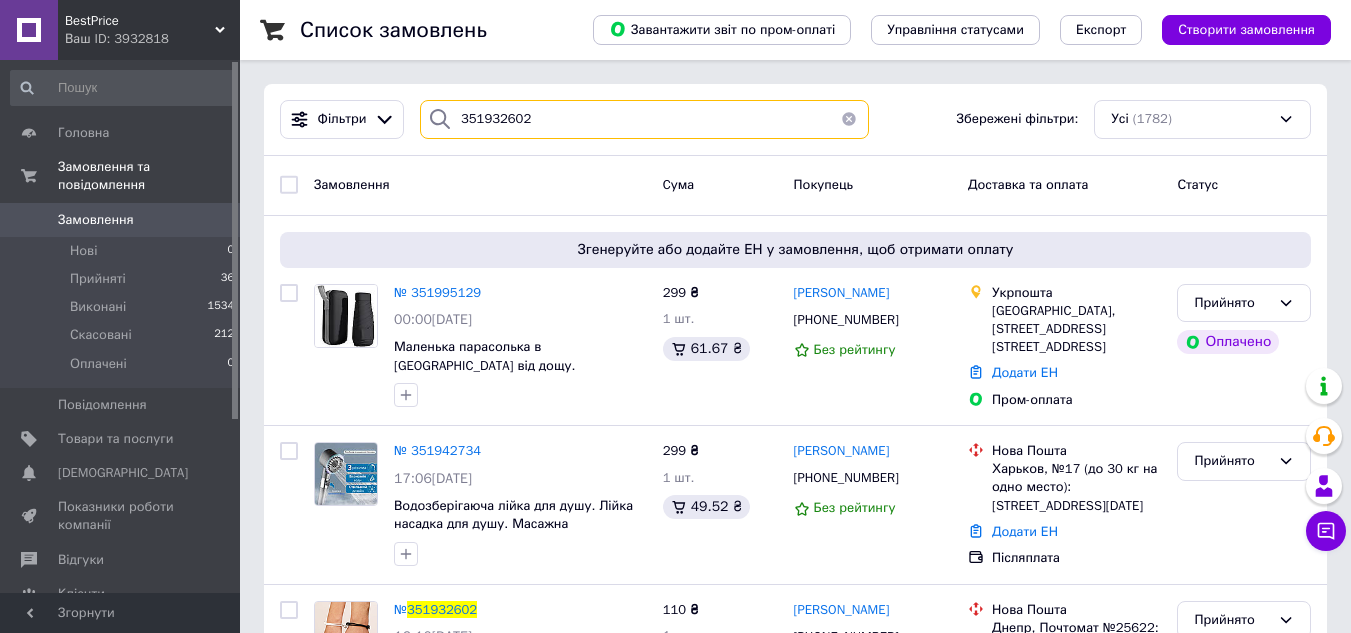 type on "351932602" 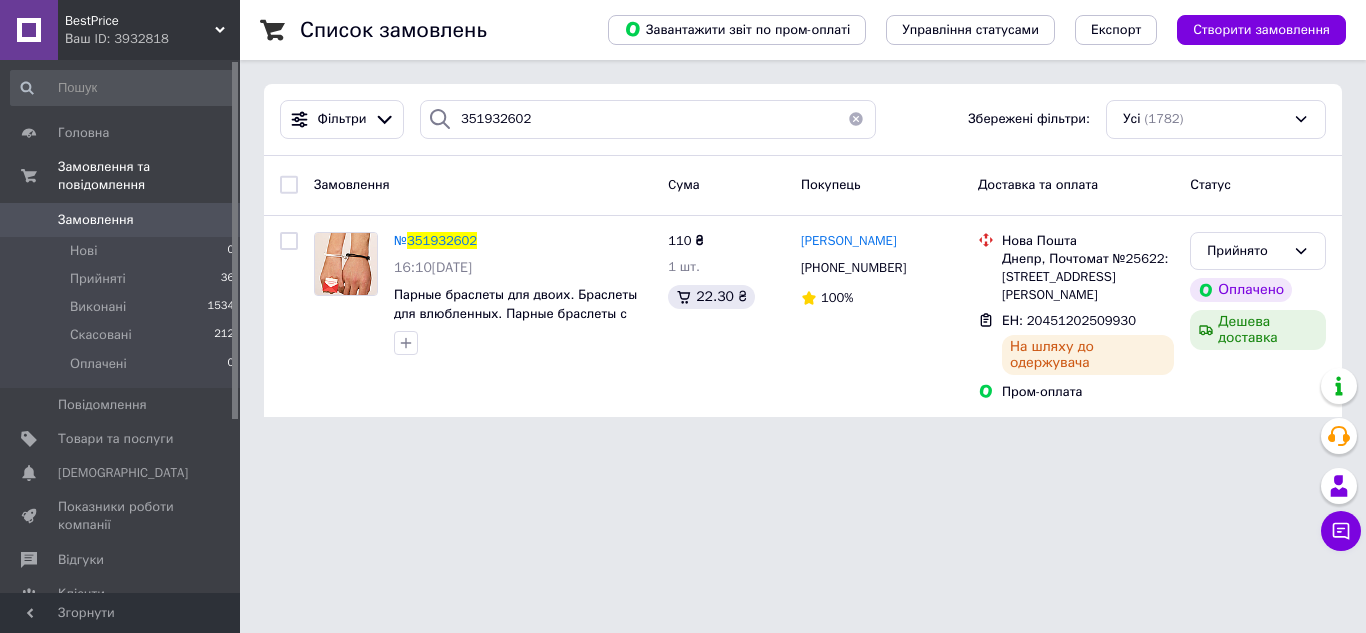 click on "Ваш ID: 3932818" at bounding box center [152, 39] 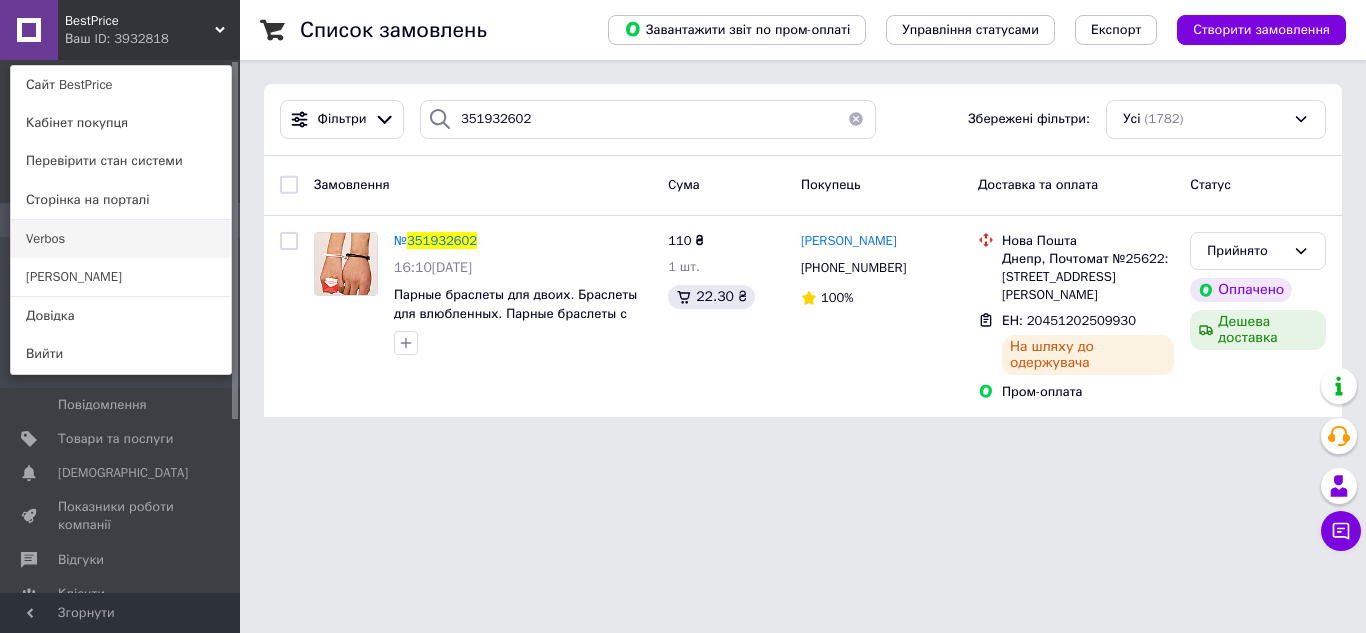 click on "Verbos" at bounding box center (121, 239) 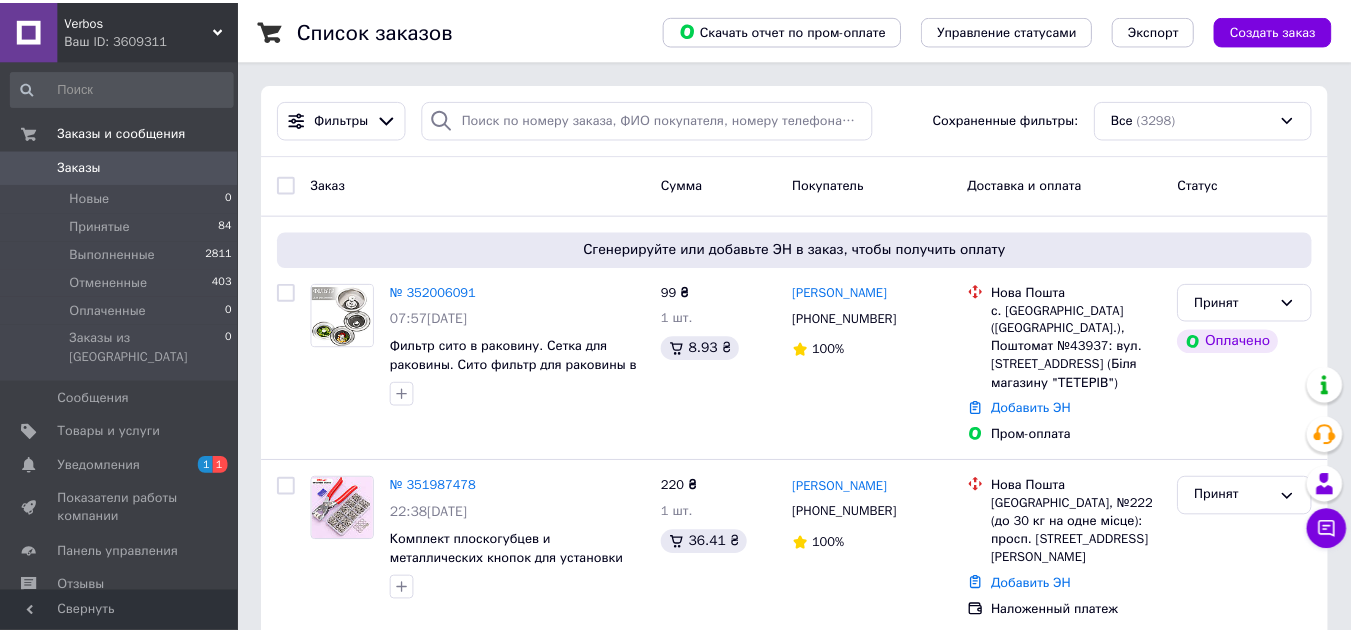 scroll, scrollTop: 0, scrollLeft: 0, axis: both 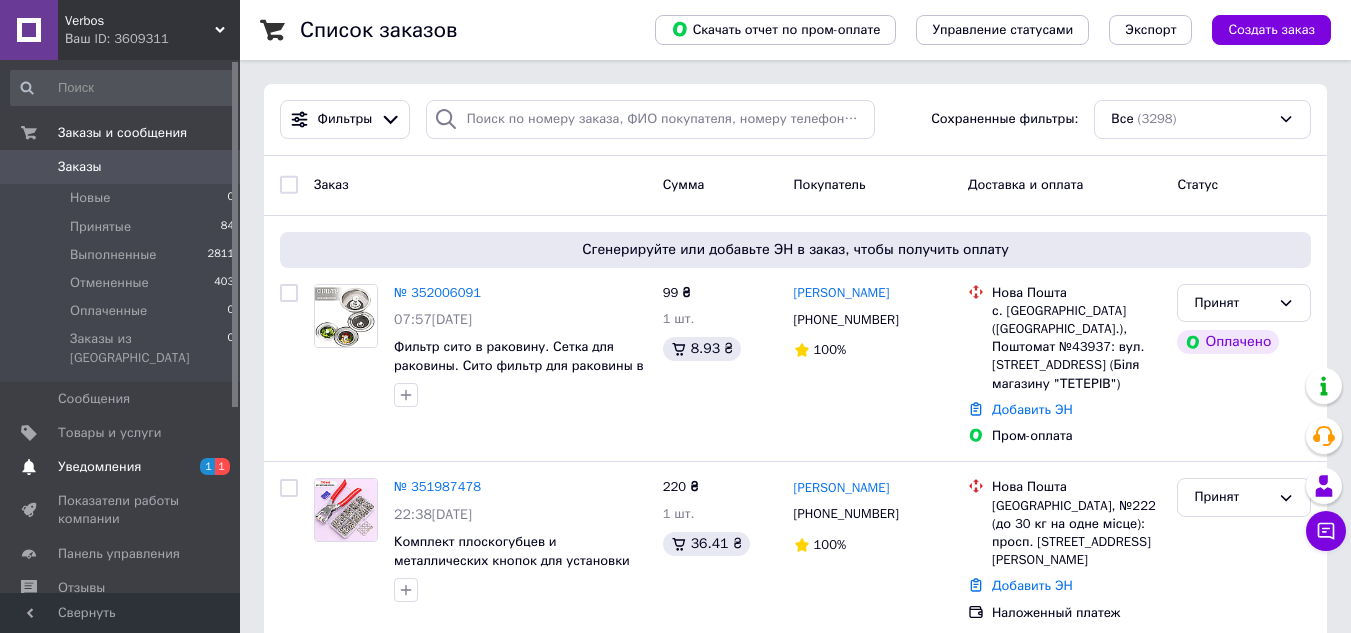 click on "Уведомления" at bounding box center [99, 467] 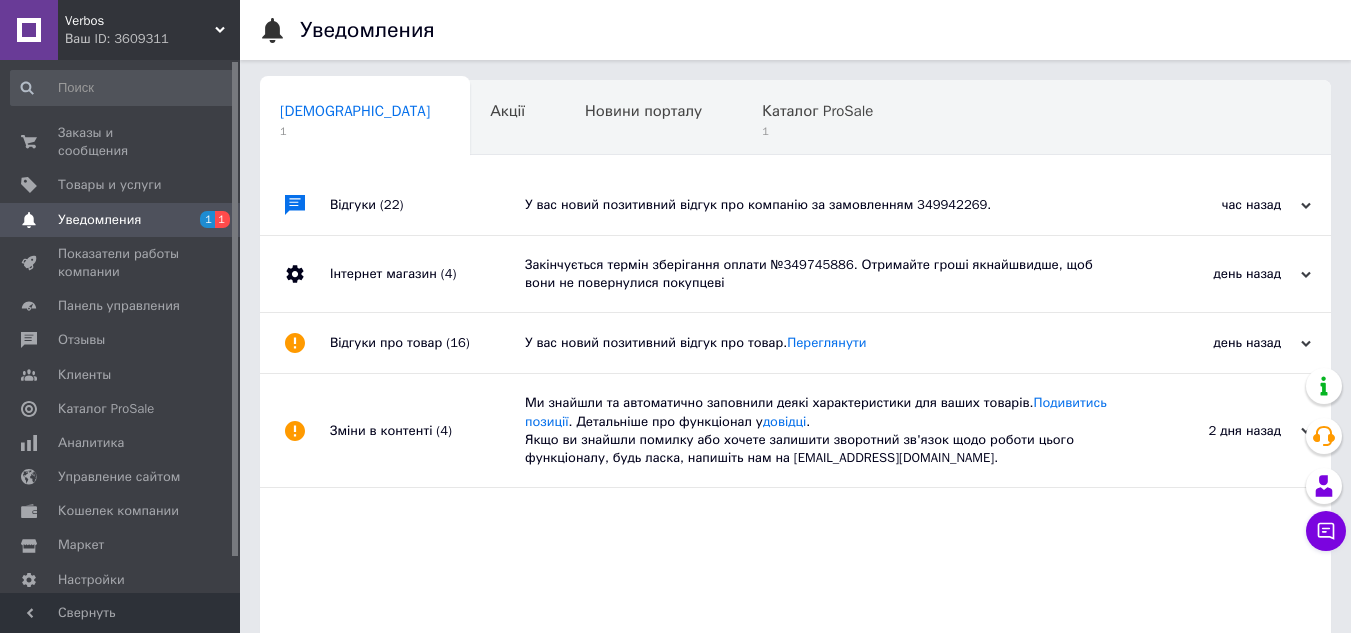 click on "У вас новий позитивний відгук про компанію за замовленням 349942269." at bounding box center (818, 205) 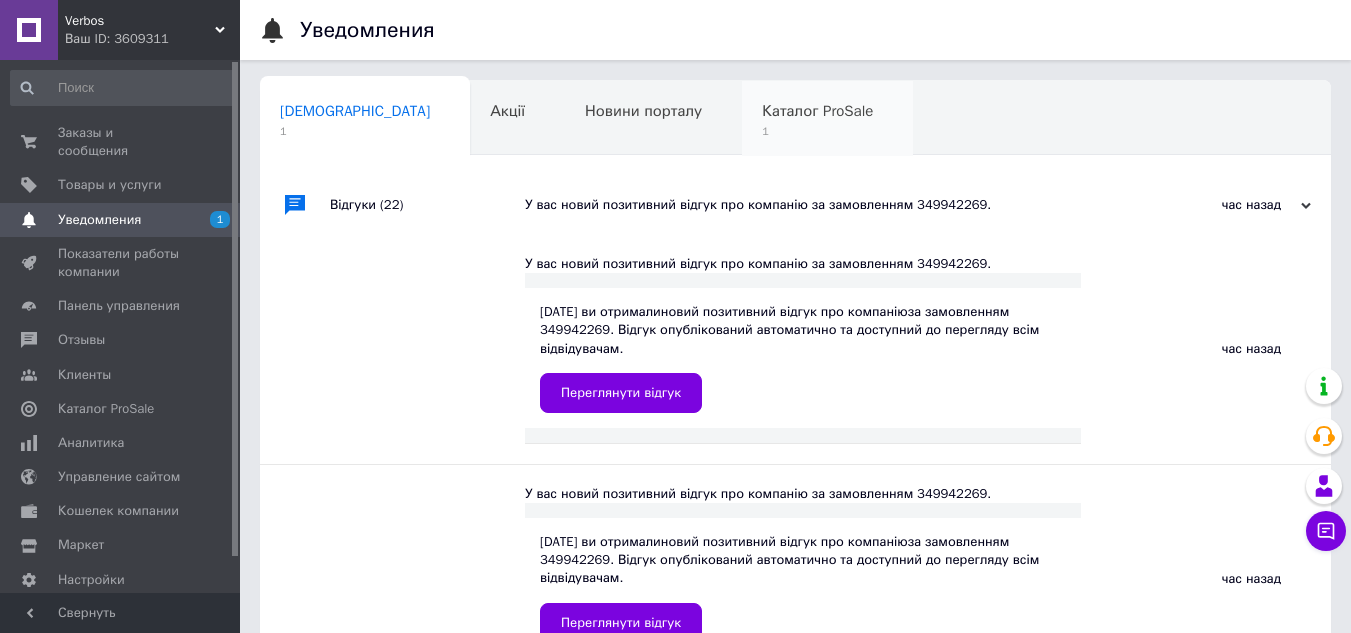 click on "1" at bounding box center [817, 131] 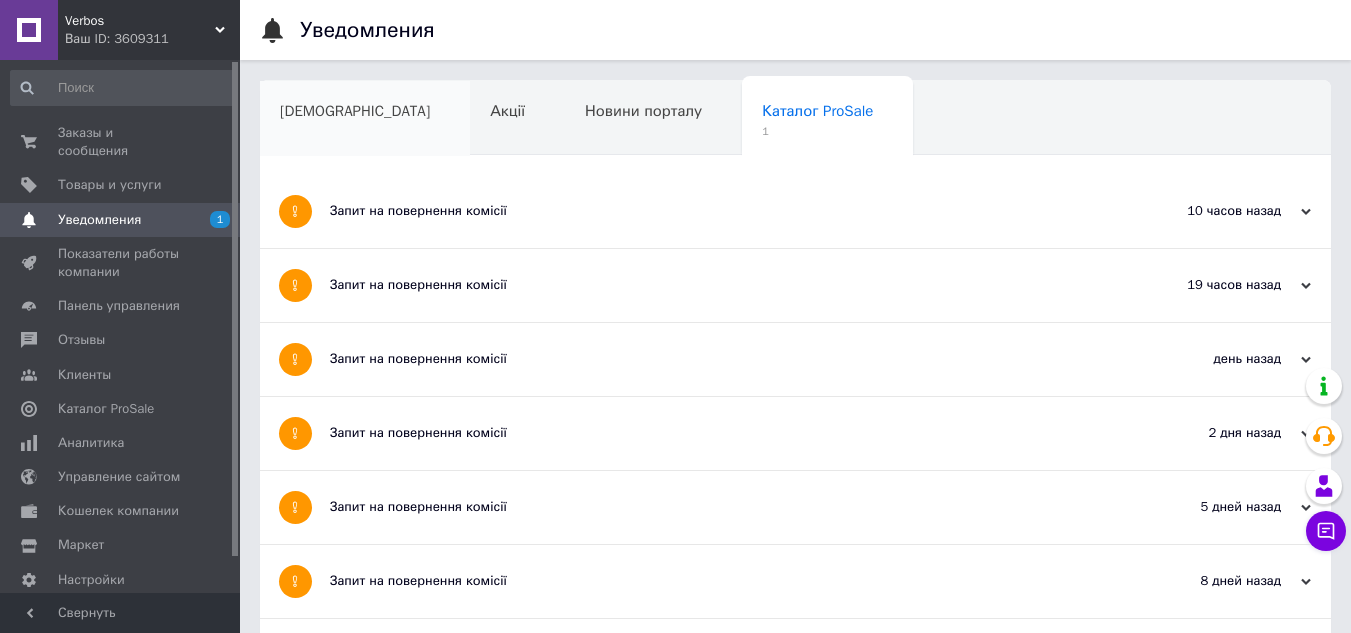 click on "[DEMOGRAPHIC_DATA]" at bounding box center (365, 119) 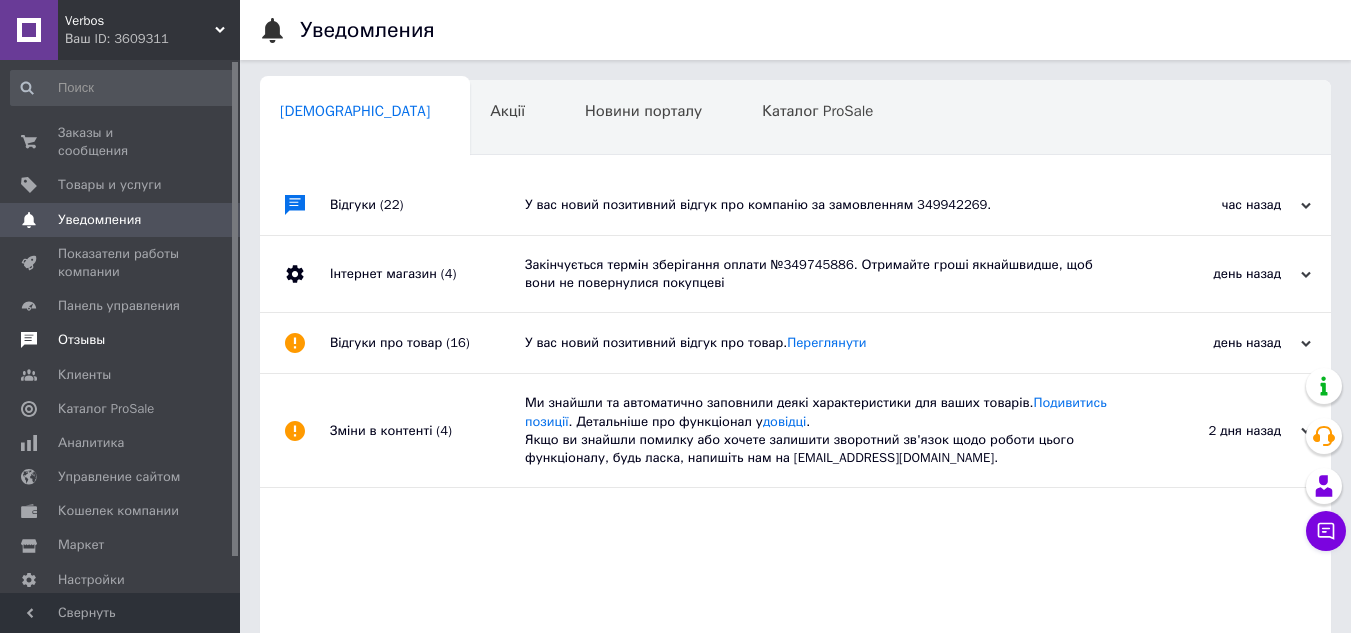 click on "Отзывы" at bounding box center [81, 340] 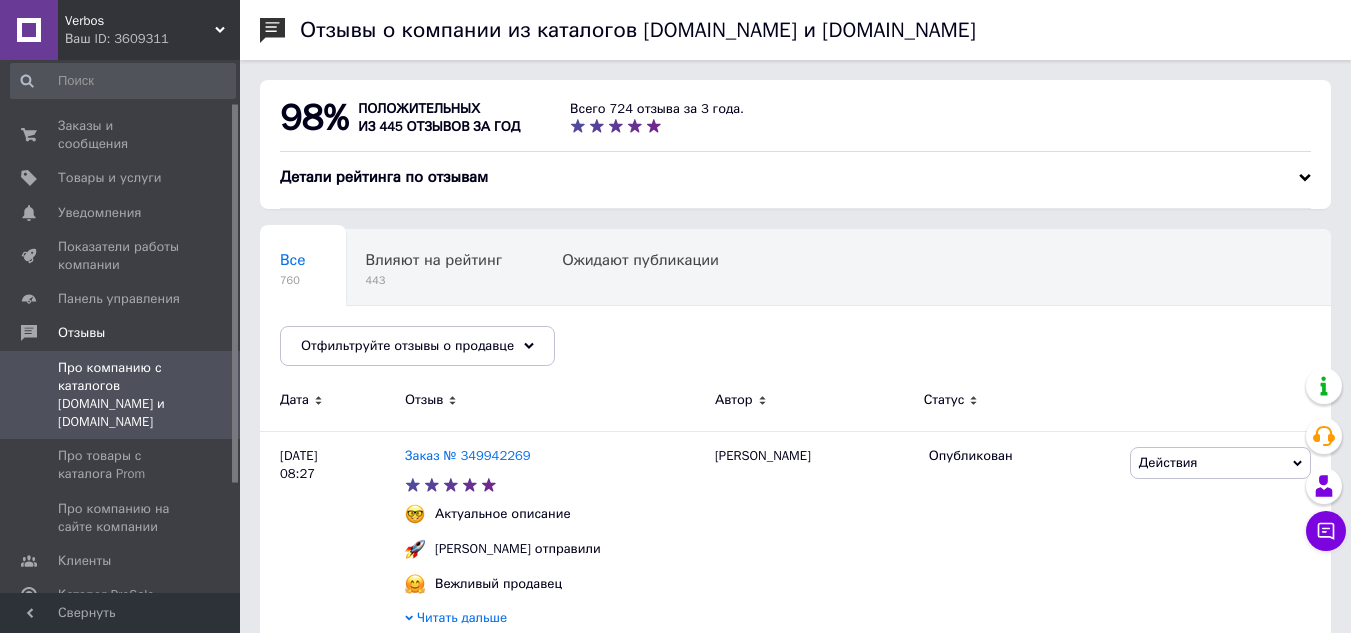 scroll, scrollTop: 0, scrollLeft: 0, axis: both 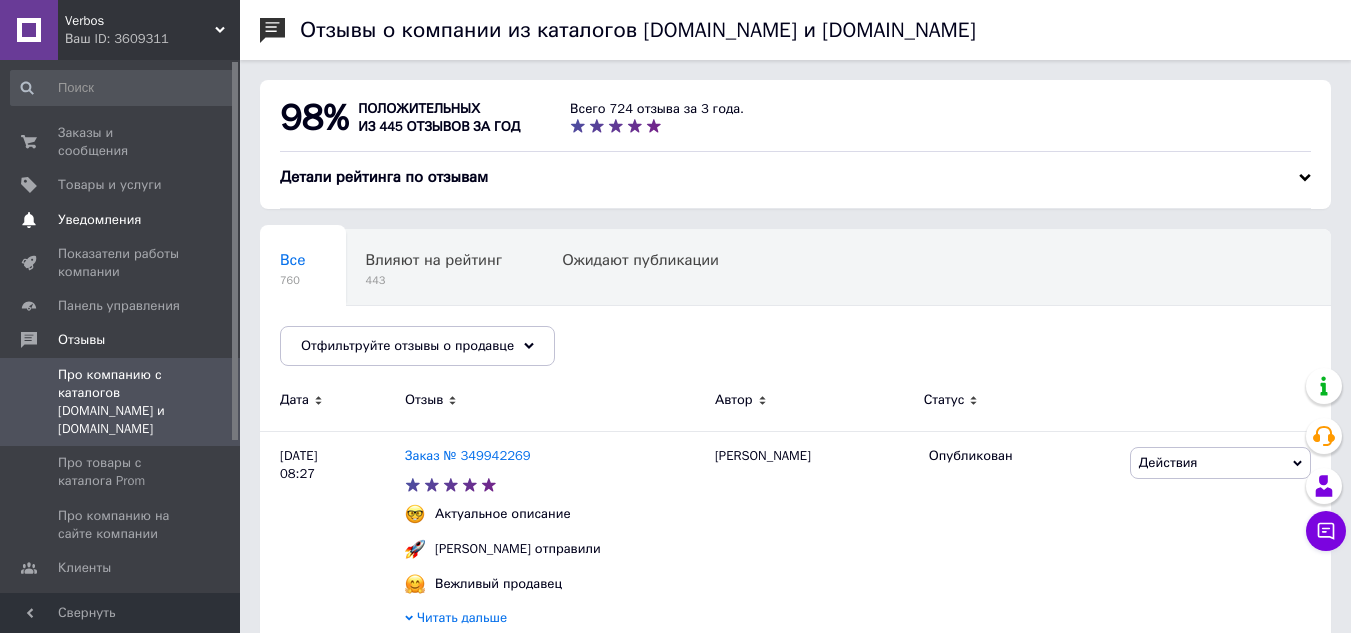 click on "Уведомления 0" at bounding box center (123, 220) 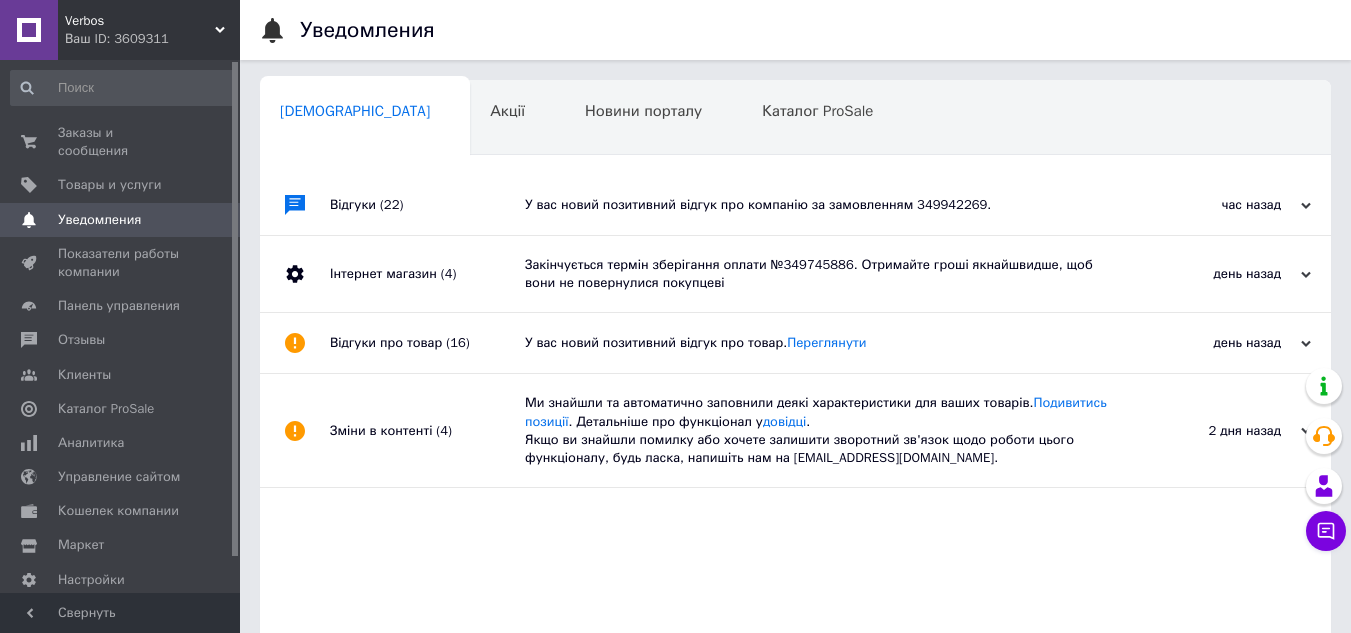 click on "Закінчується термін зберігання оплати №349745886. Отримайте гроші якнайшвидше, щоб вони не повернулися покупцеві" at bounding box center (818, 274) 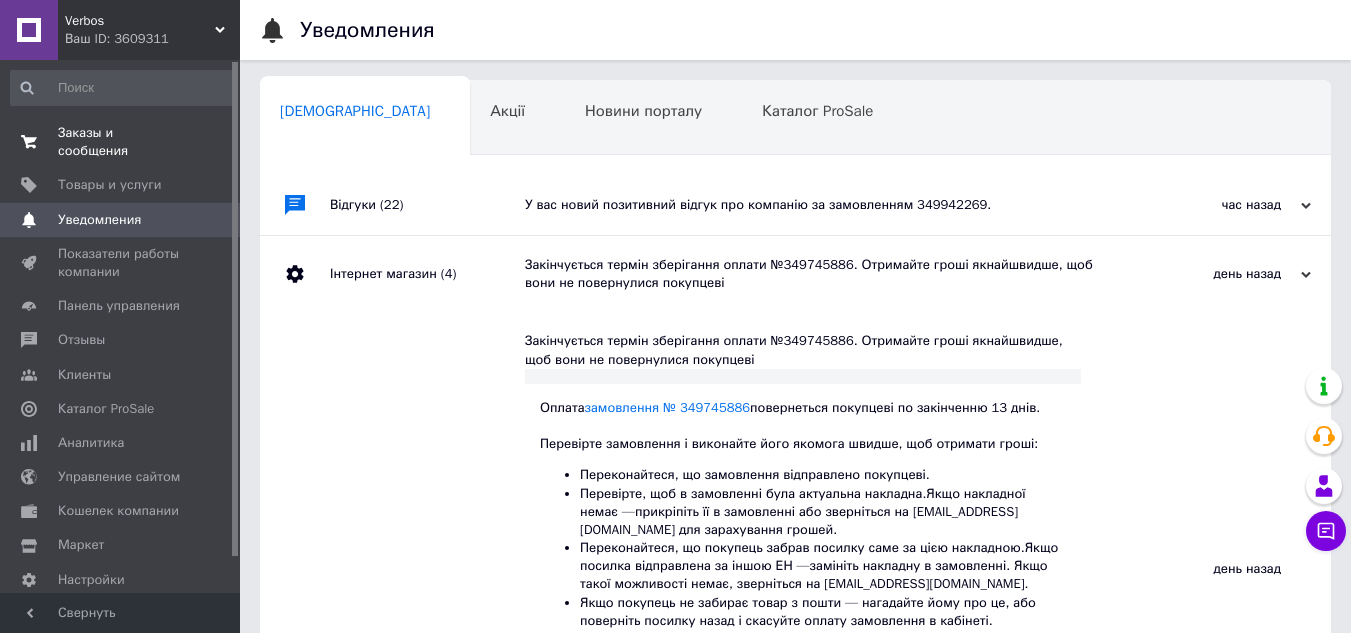 click on "Заказы и сообщения" at bounding box center (121, 142) 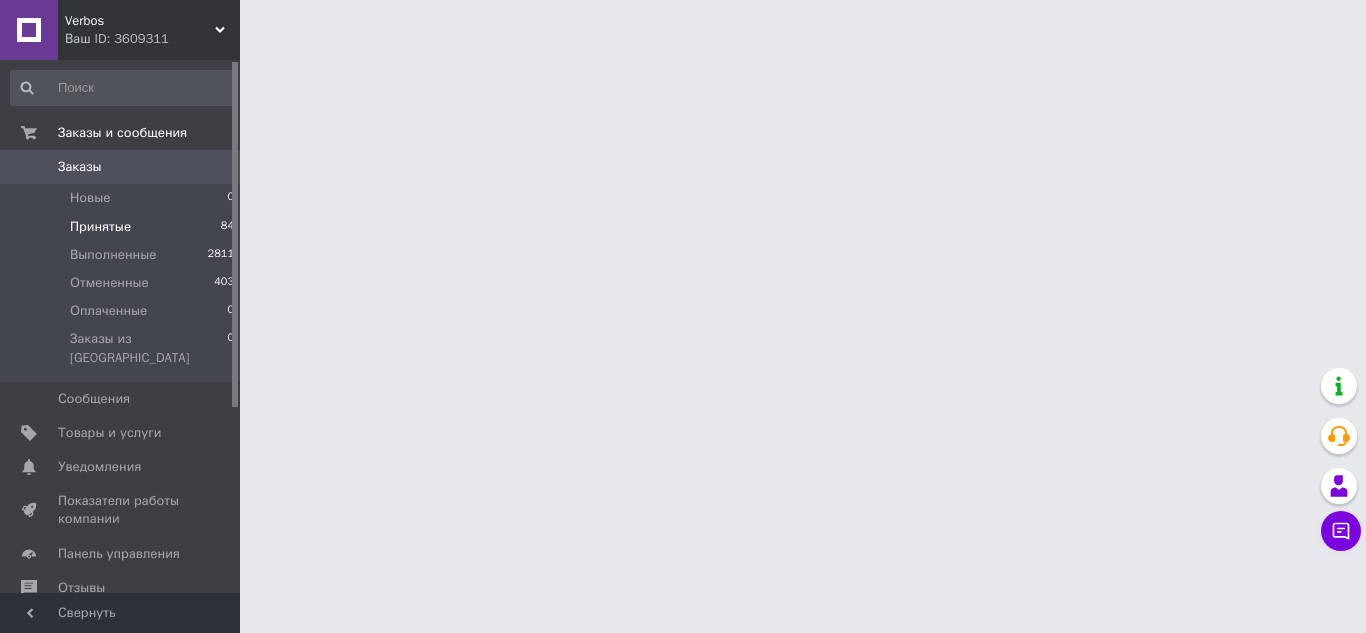click on "Принятые" at bounding box center [100, 227] 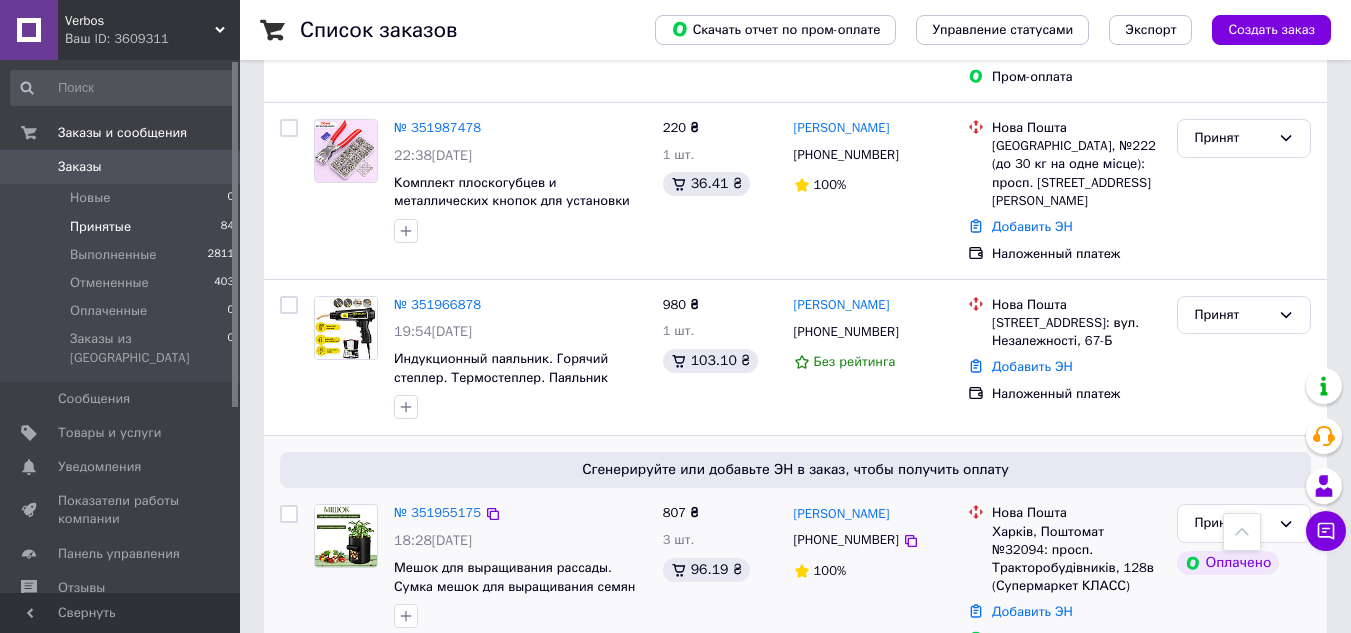 scroll, scrollTop: 400, scrollLeft: 0, axis: vertical 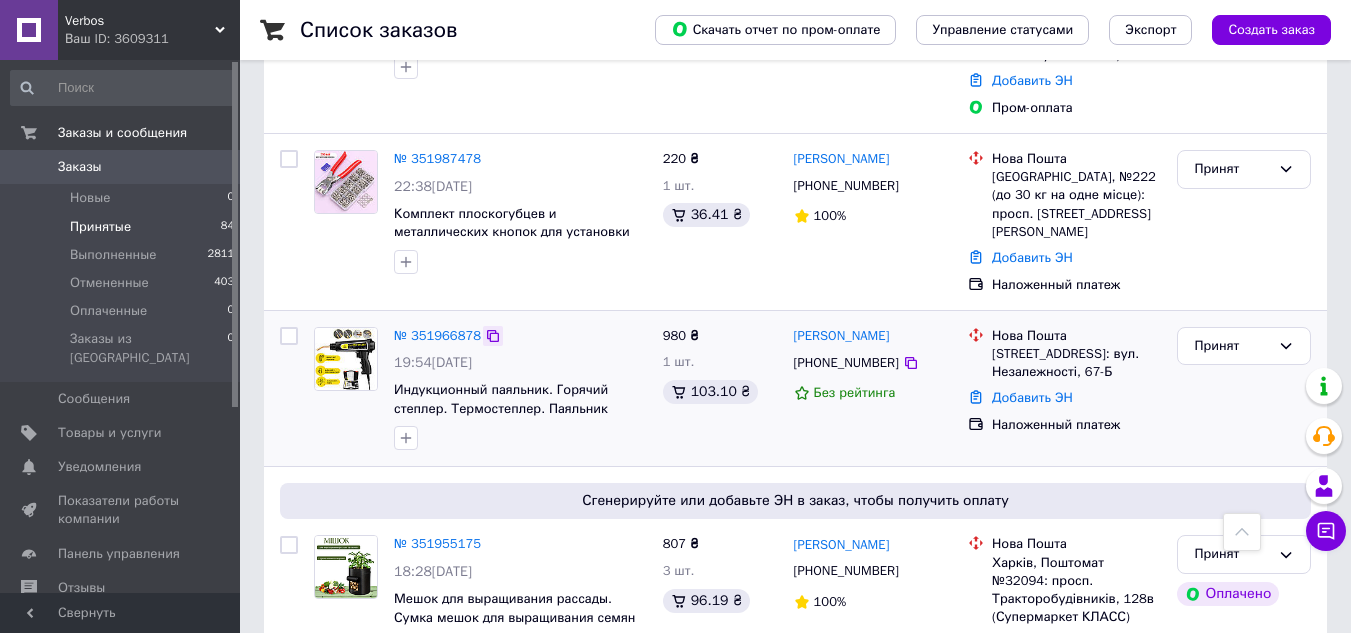 click 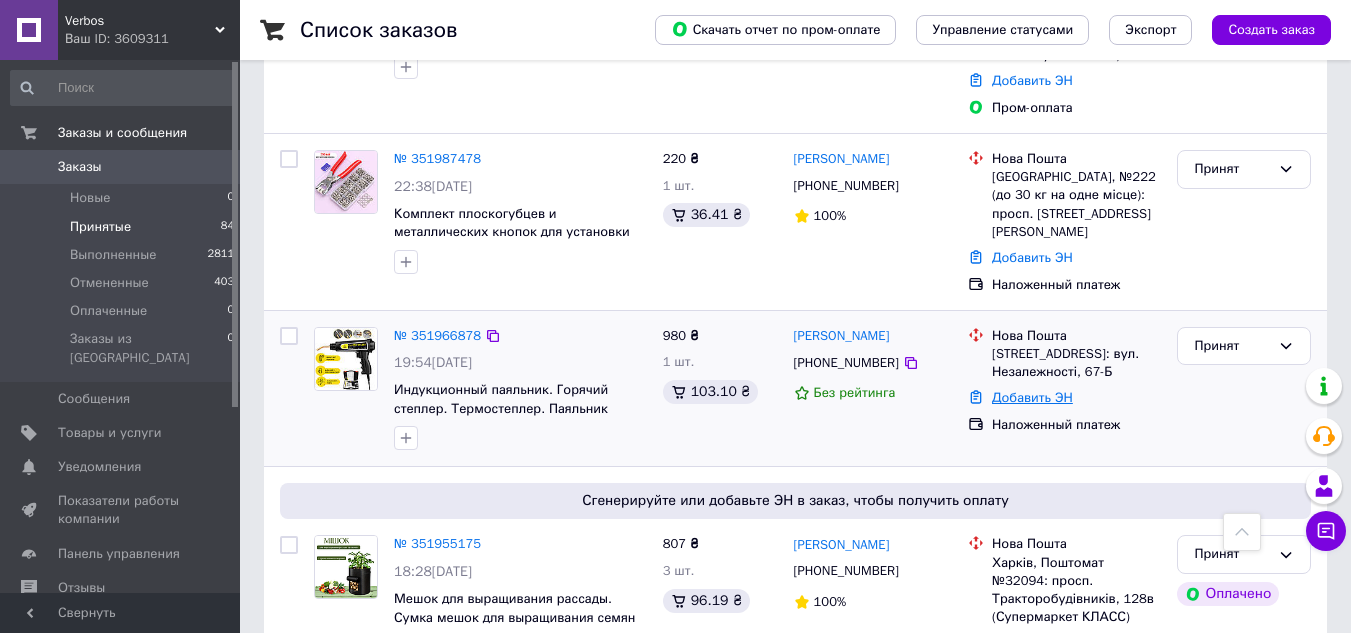 click on "Добавить ЭН" at bounding box center (1032, 397) 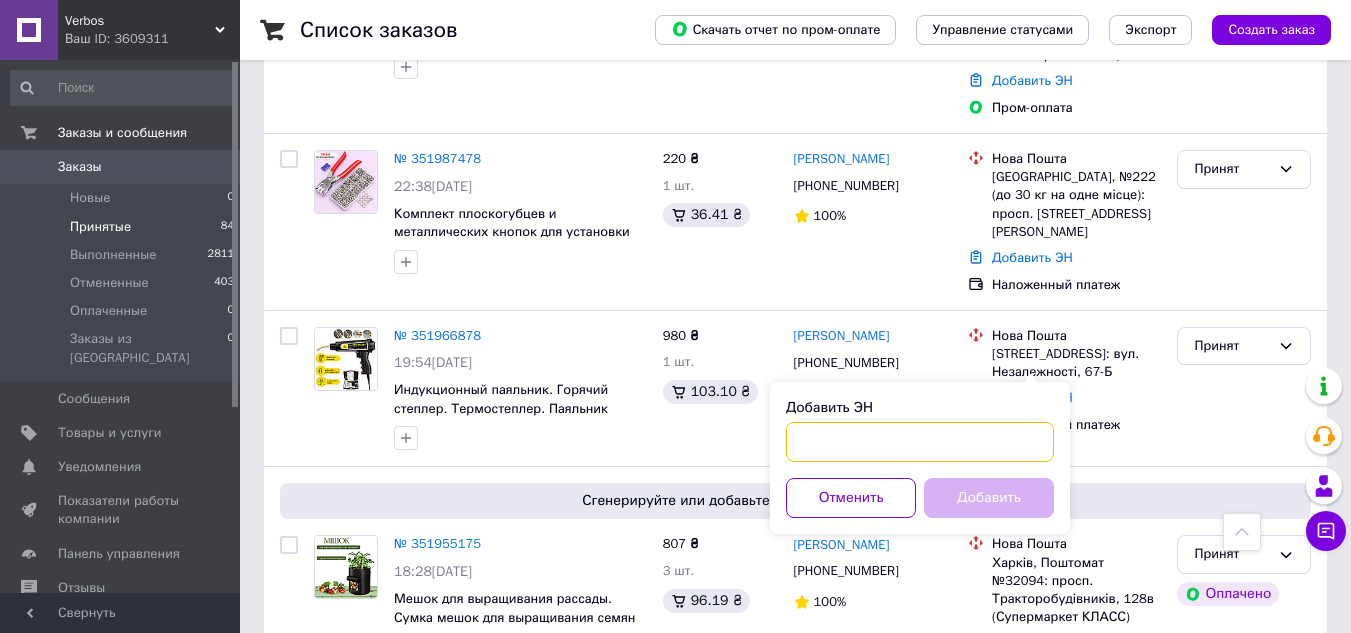click on "Добавить ЭН" at bounding box center (920, 442) 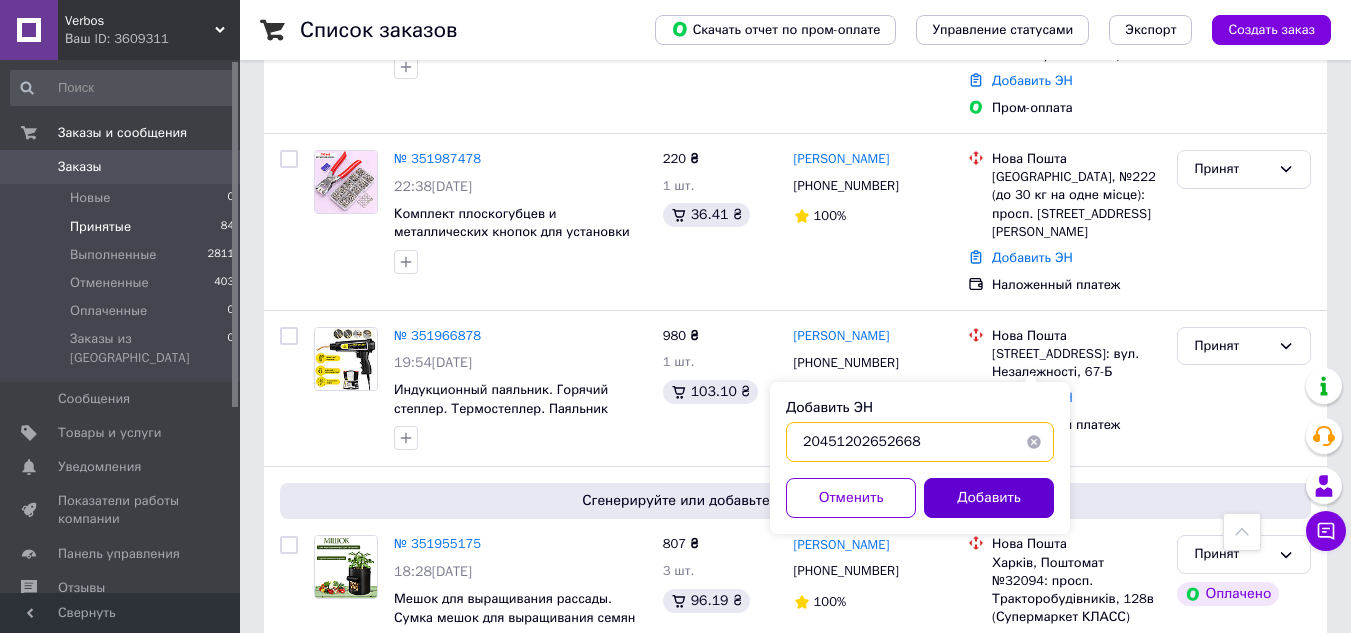 type on "20451202652668" 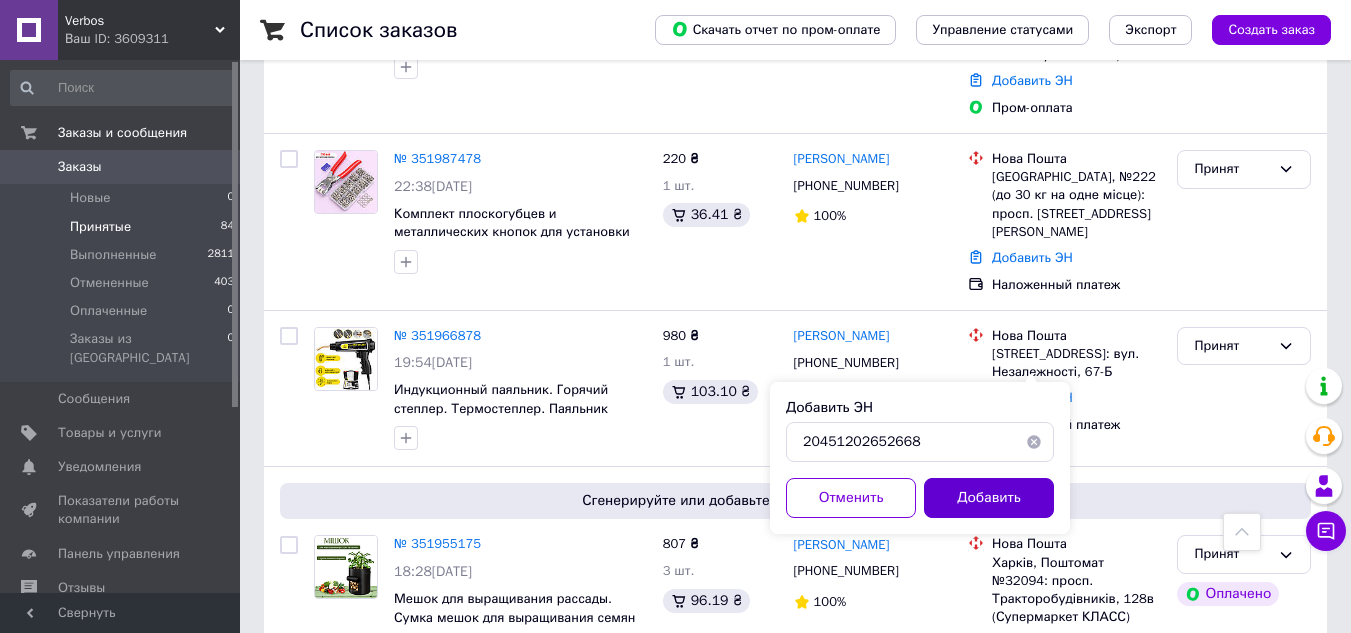 click on "Добавить" at bounding box center (989, 498) 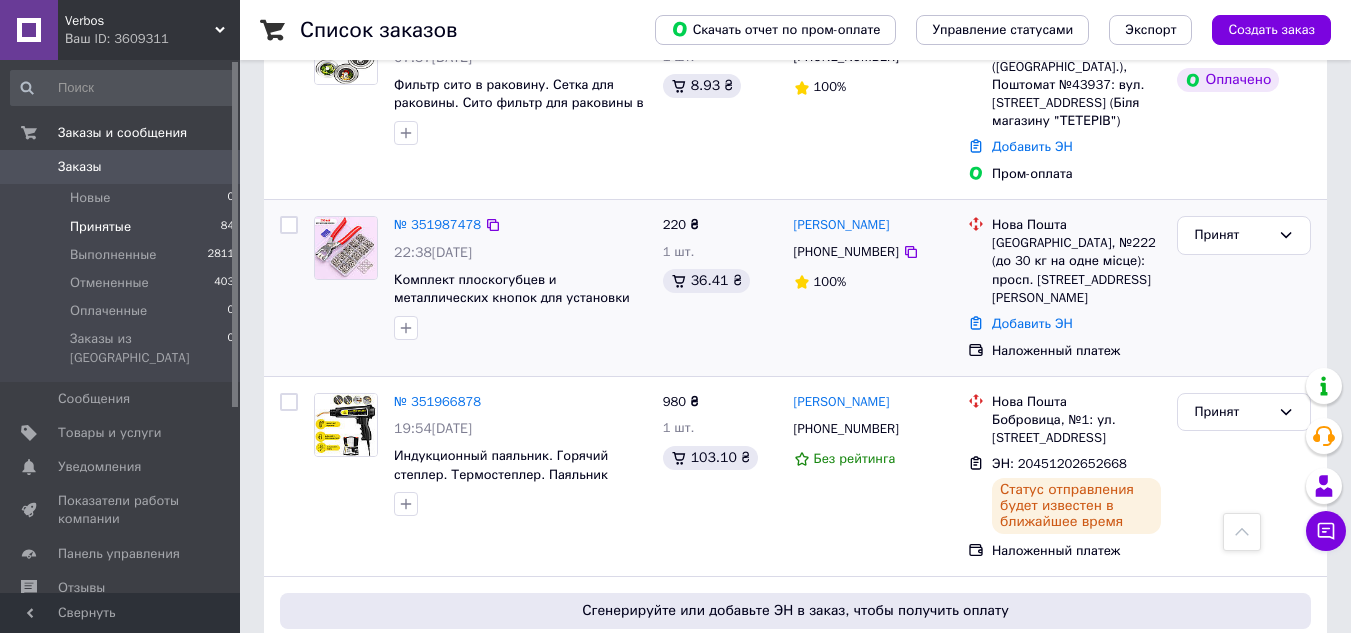 scroll, scrollTop: 300, scrollLeft: 0, axis: vertical 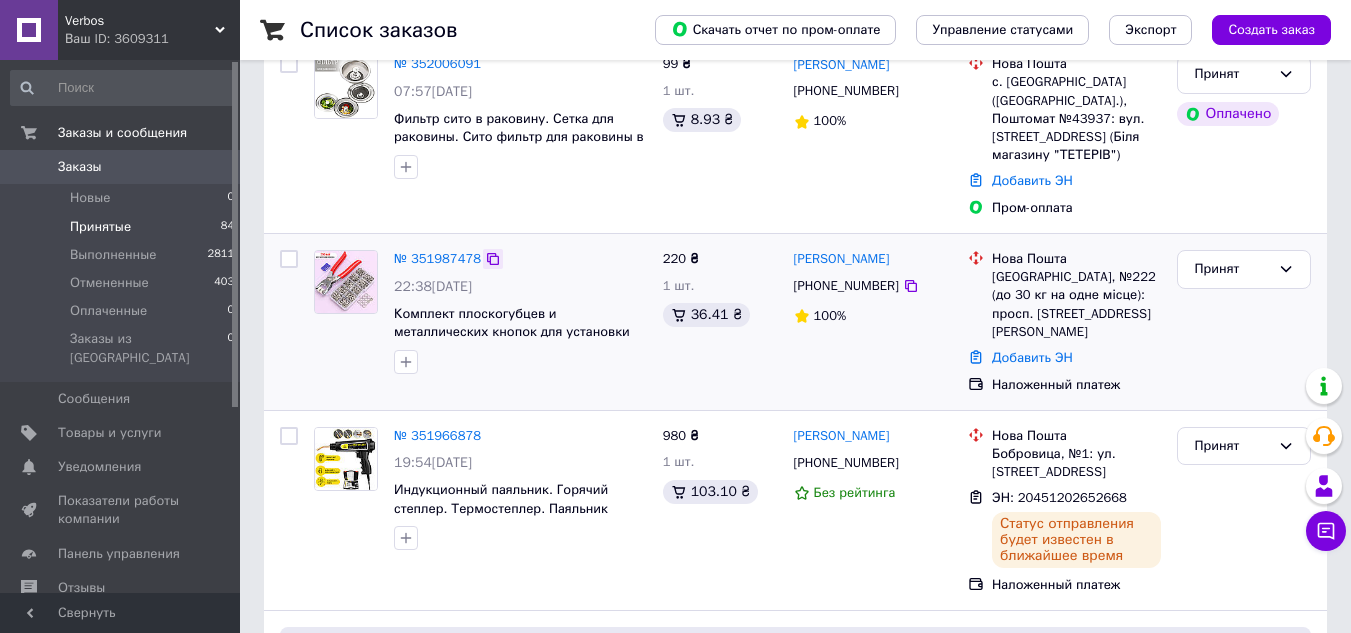 click 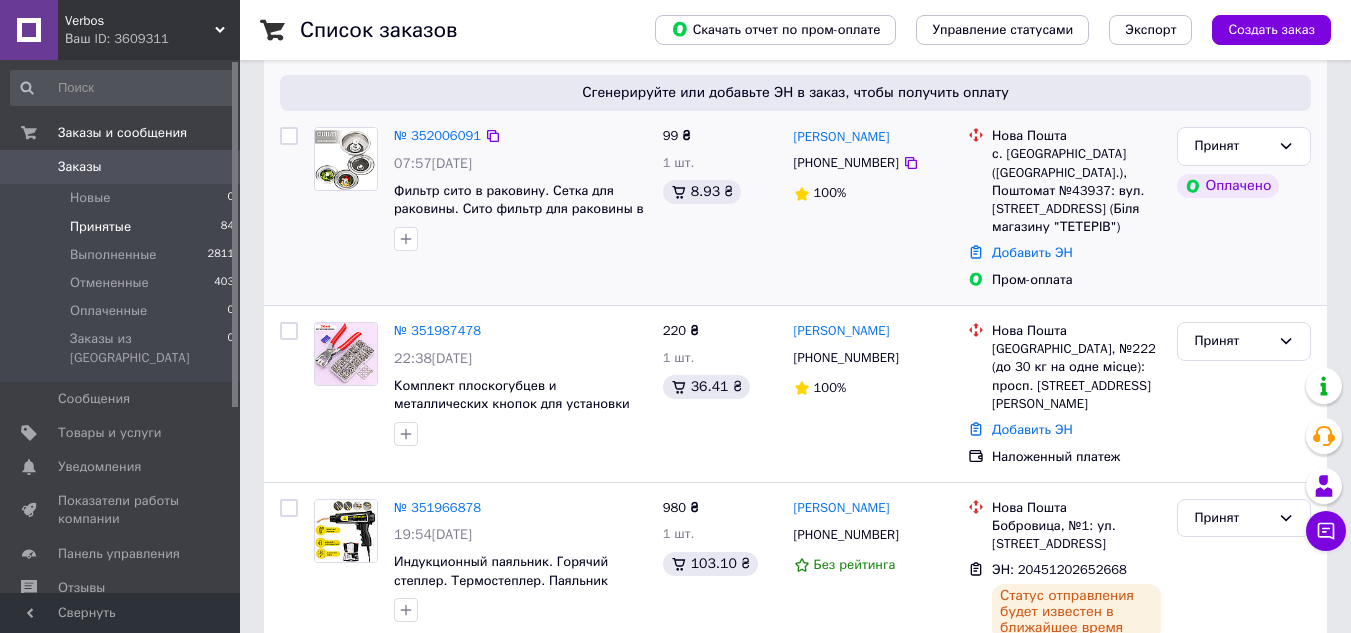 scroll, scrollTop: 0, scrollLeft: 0, axis: both 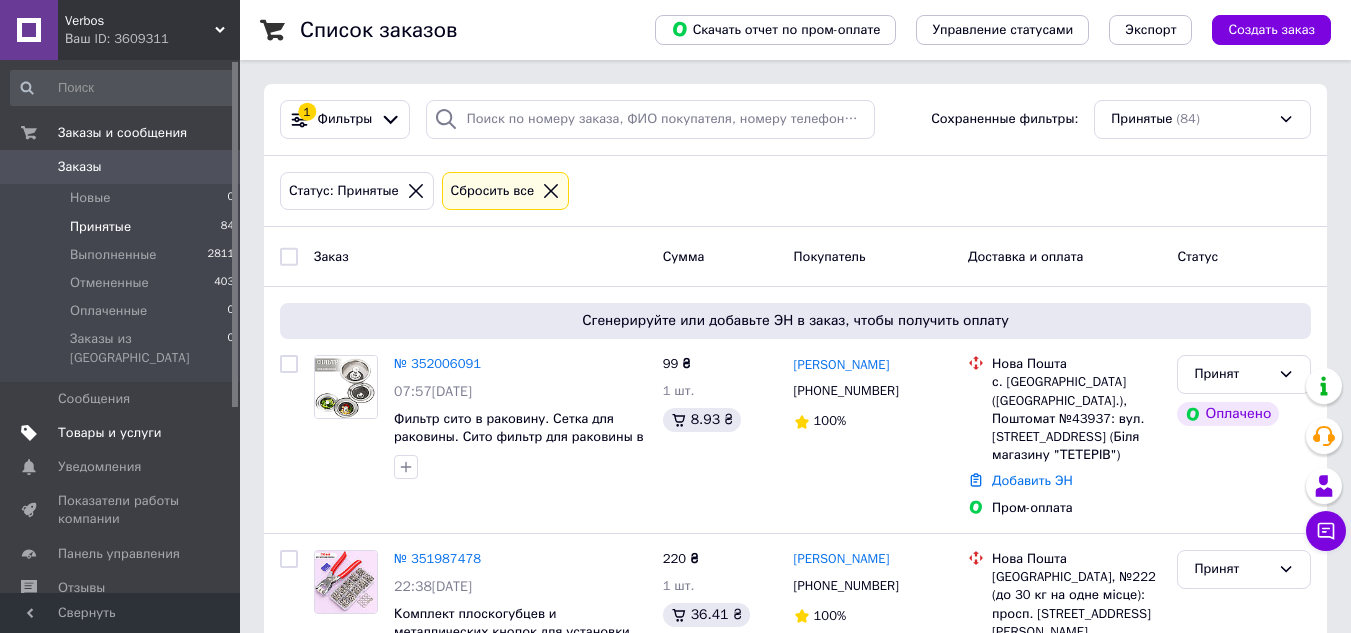 click on "Товары и услуги" at bounding box center (110, 433) 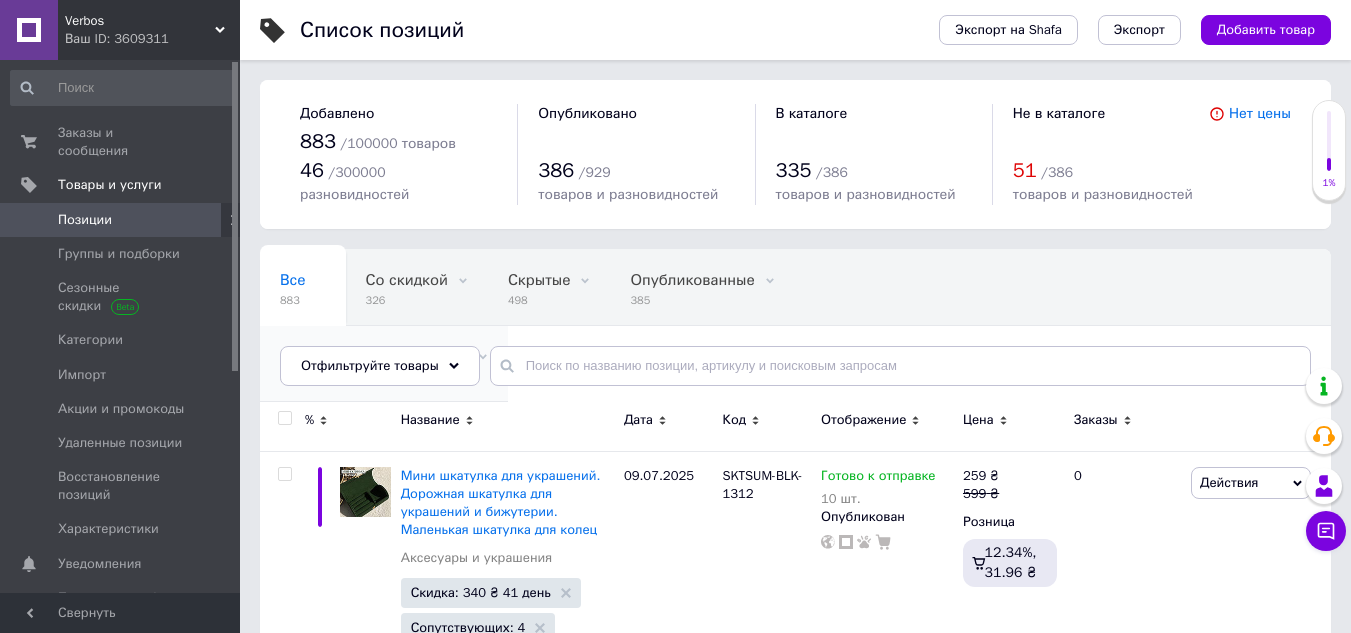 click on "21" at bounding box center (374, 376) 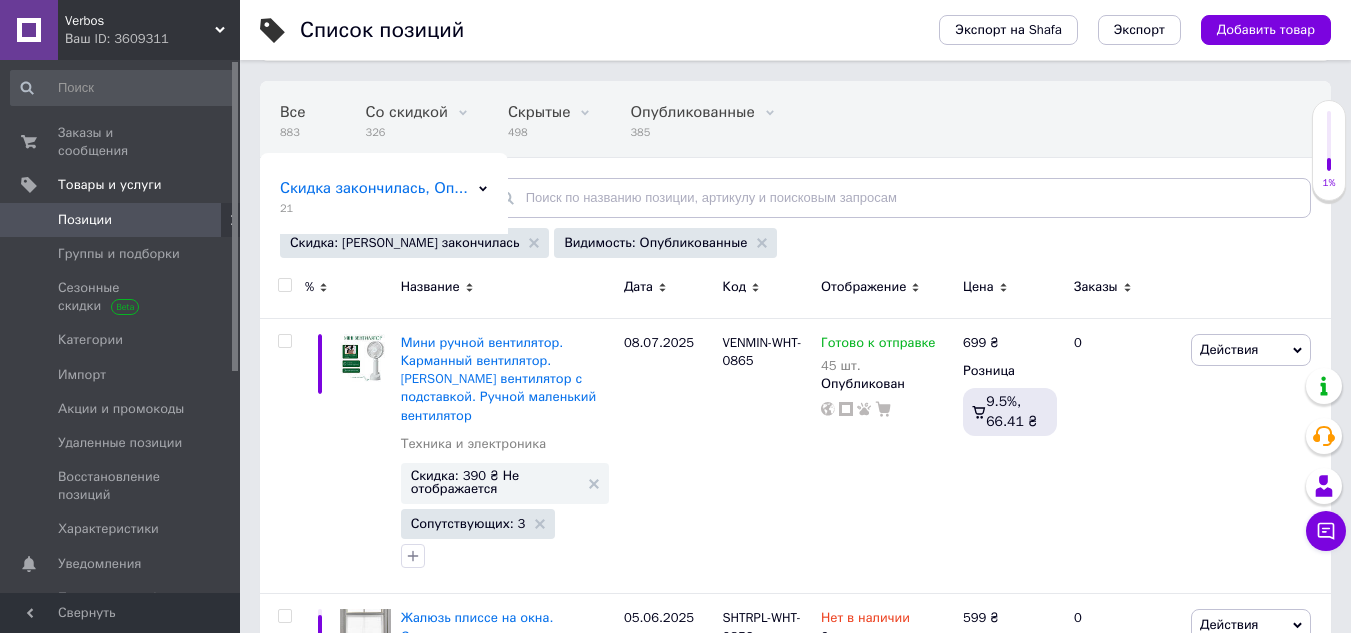 scroll, scrollTop: 300, scrollLeft: 0, axis: vertical 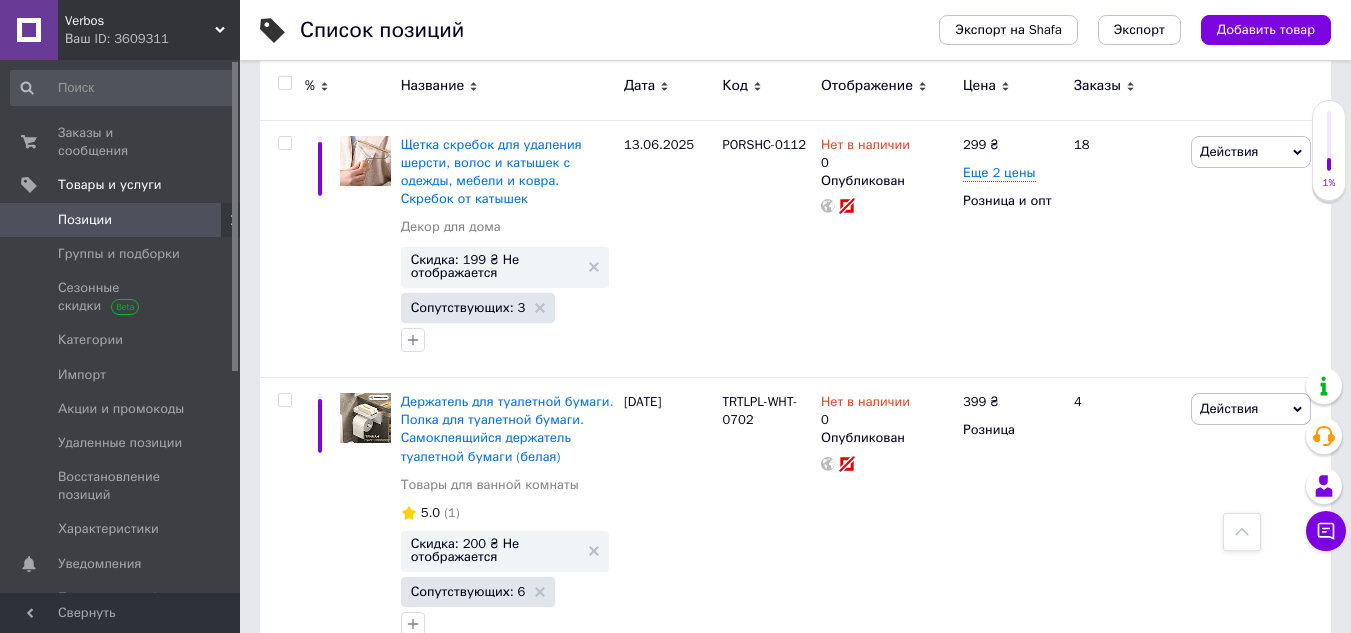 click on "2" at bounding box center [327, 702] 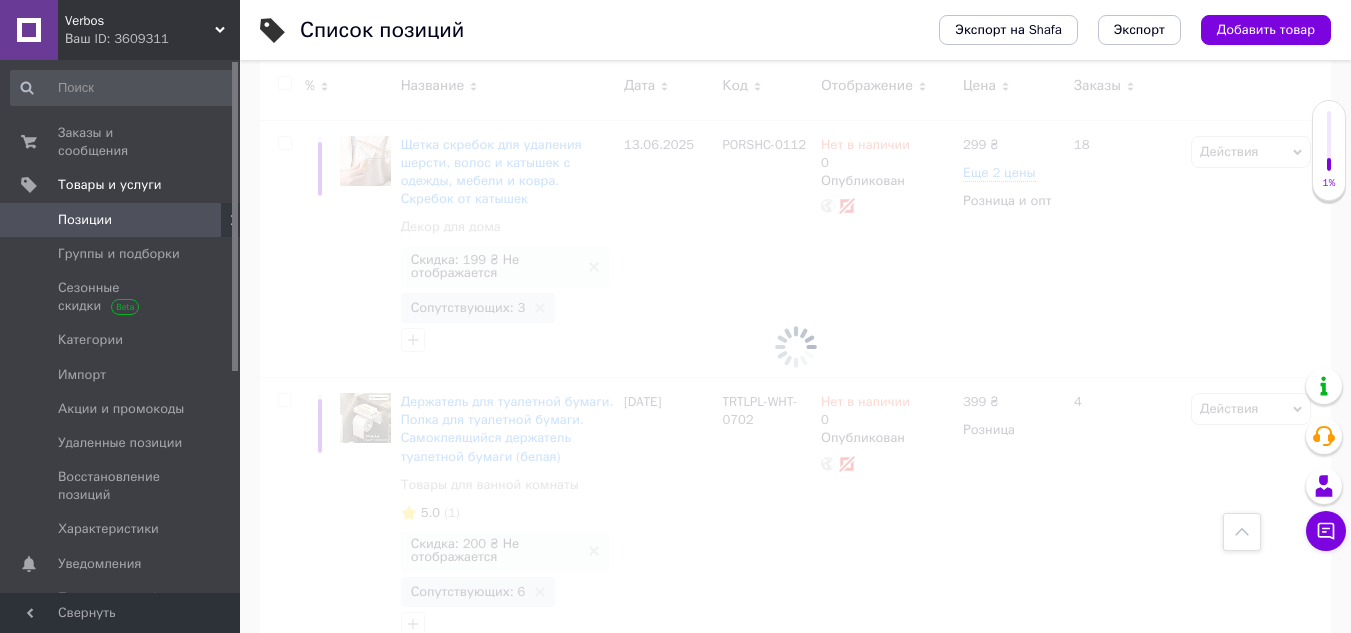 scroll, scrollTop: 191, scrollLeft: 0, axis: vertical 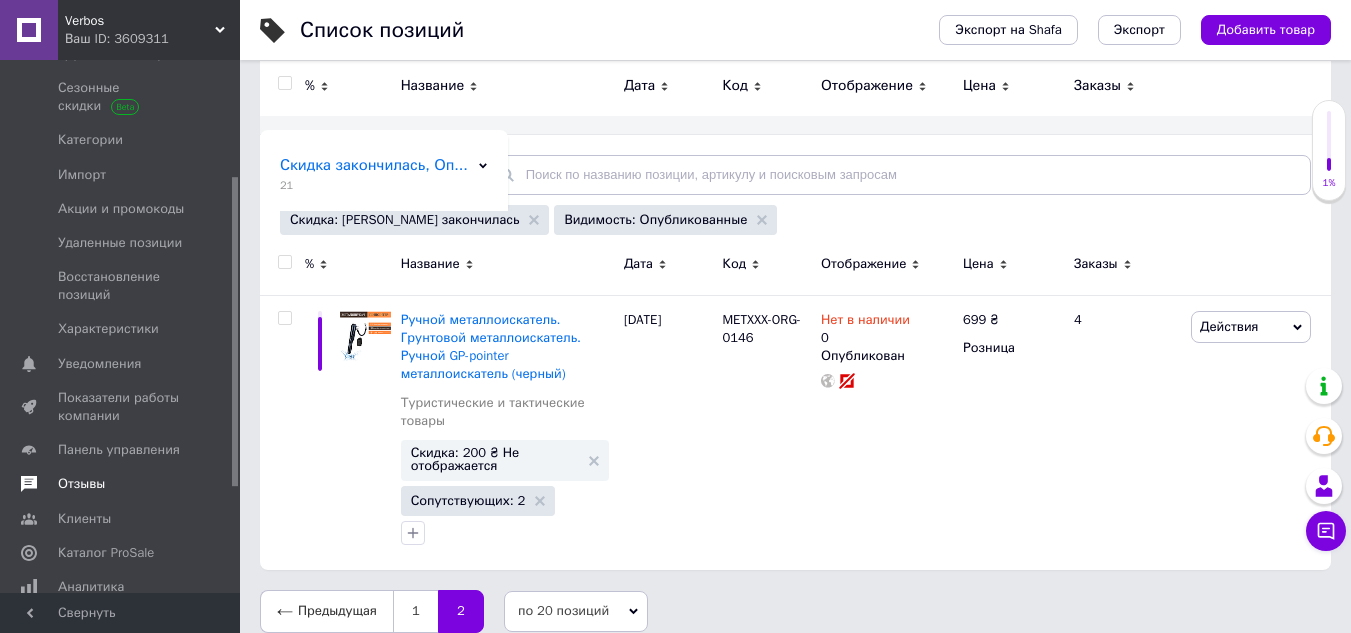 click on "Отзывы" at bounding box center [81, 484] 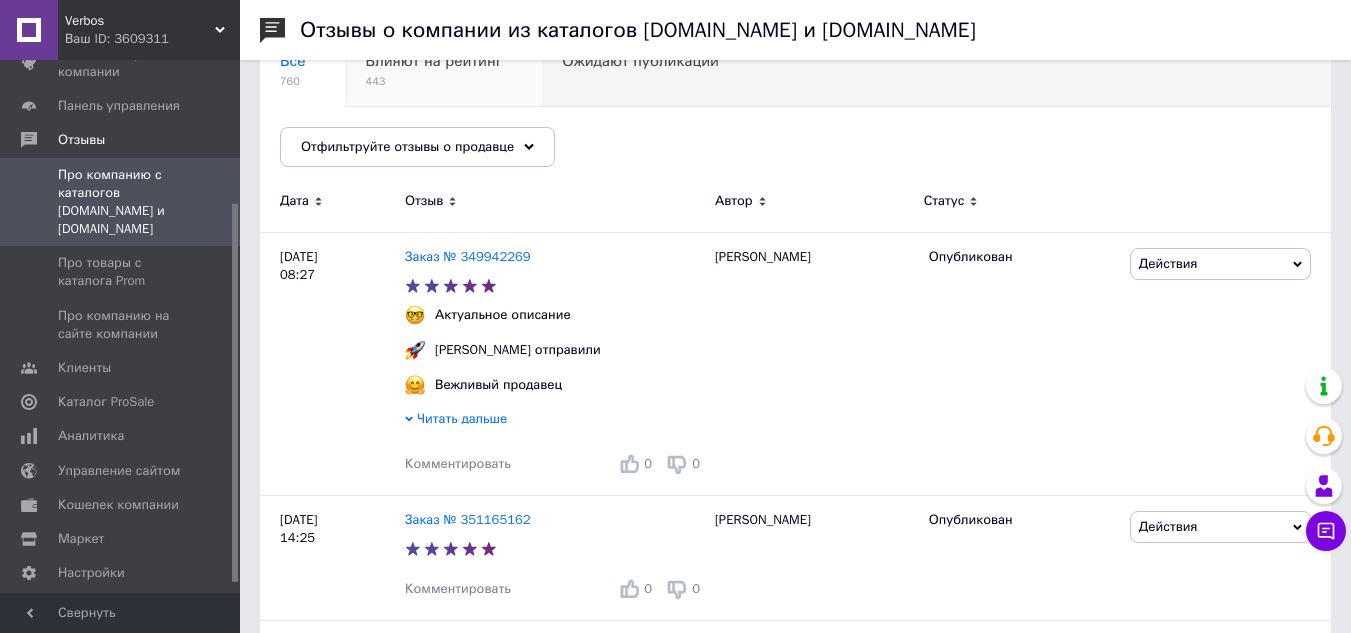 scroll, scrollTop: 200, scrollLeft: 0, axis: vertical 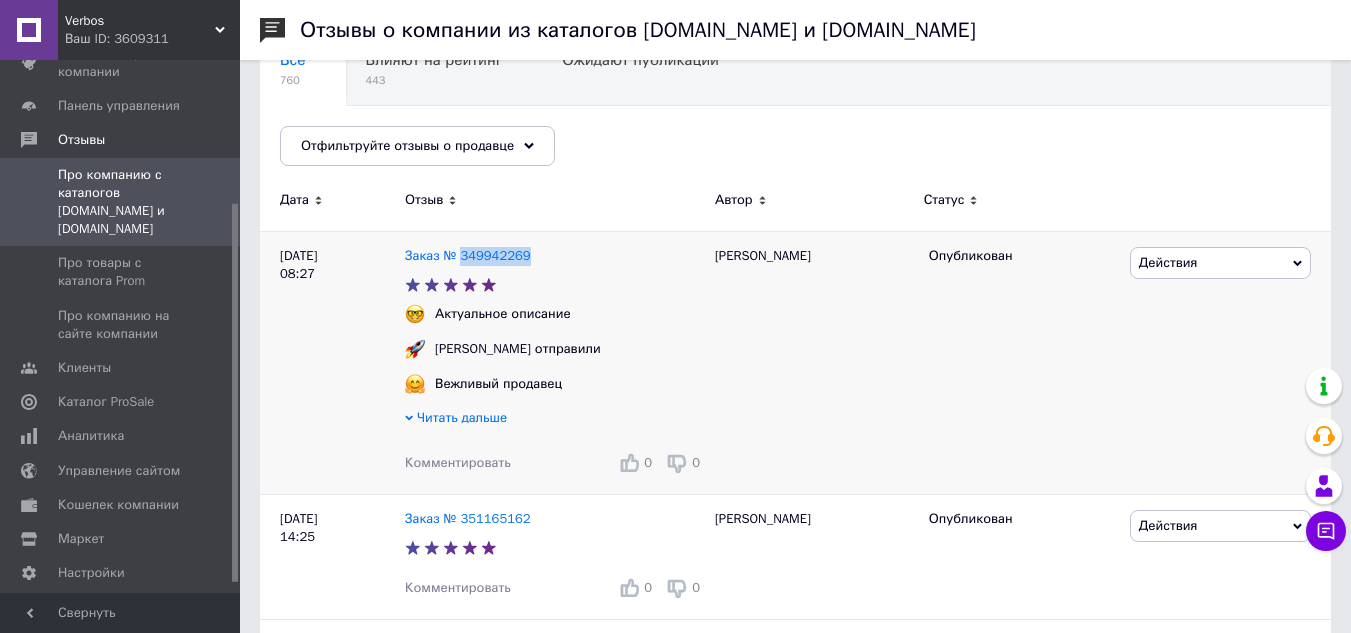 drag, startPoint x: 541, startPoint y: 241, endPoint x: 461, endPoint y: 243, distance: 80.024994 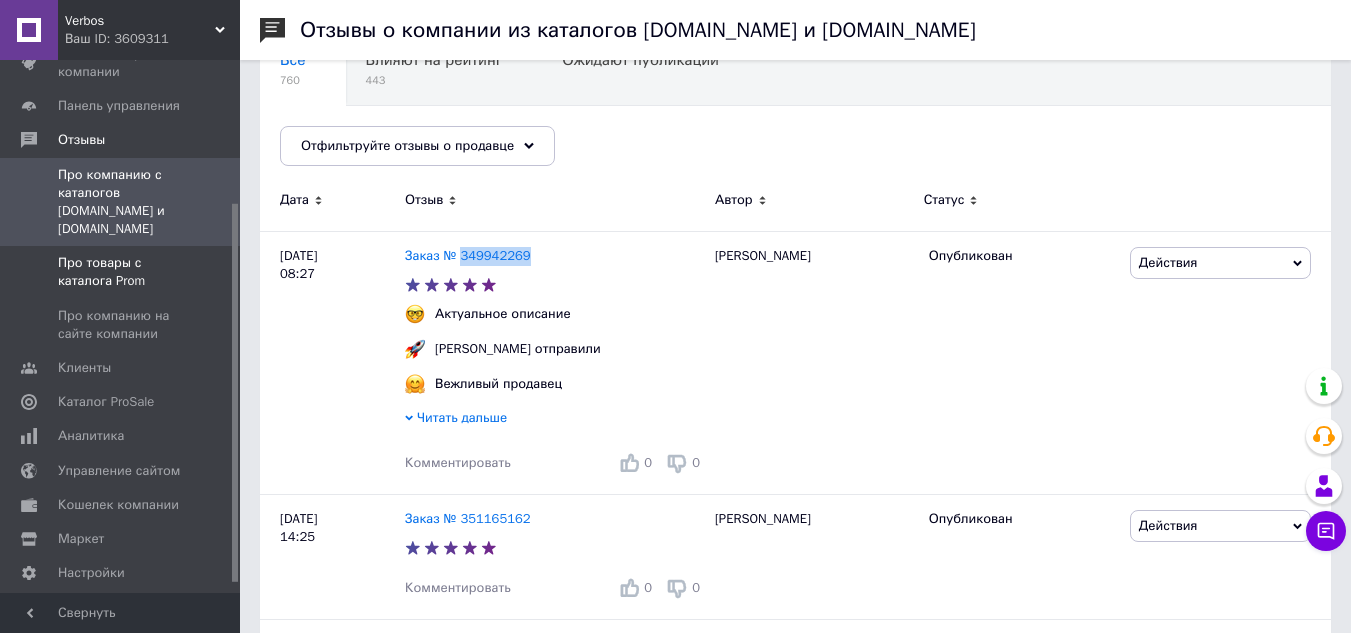 click on "Про товары с каталога Prom" at bounding box center (121, 272) 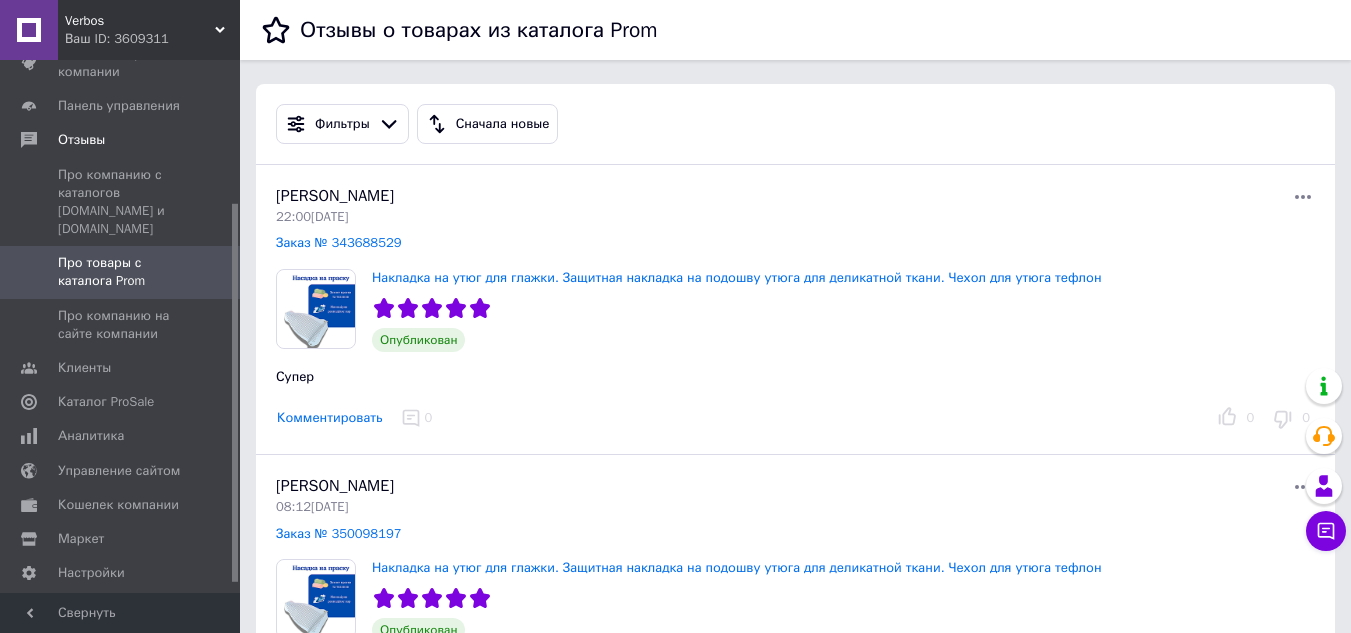 click on "Verbos" at bounding box center (140, 21) 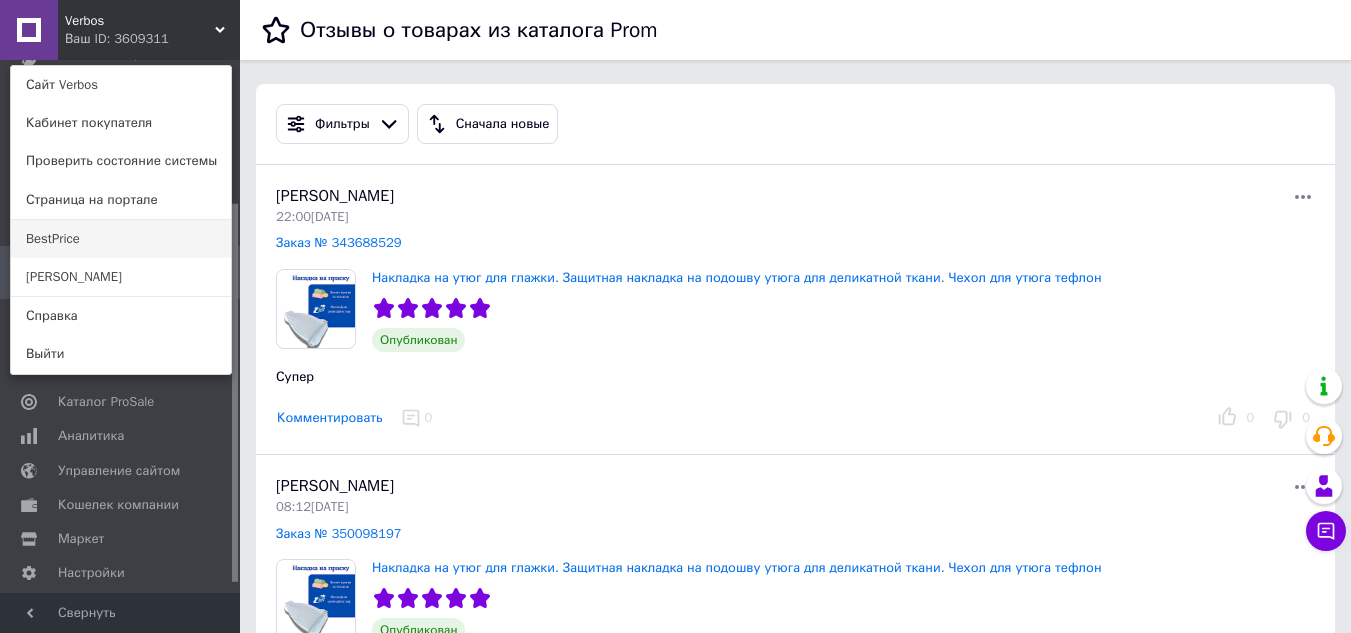 click on "BestPrice" at bounding box center [121, 239] 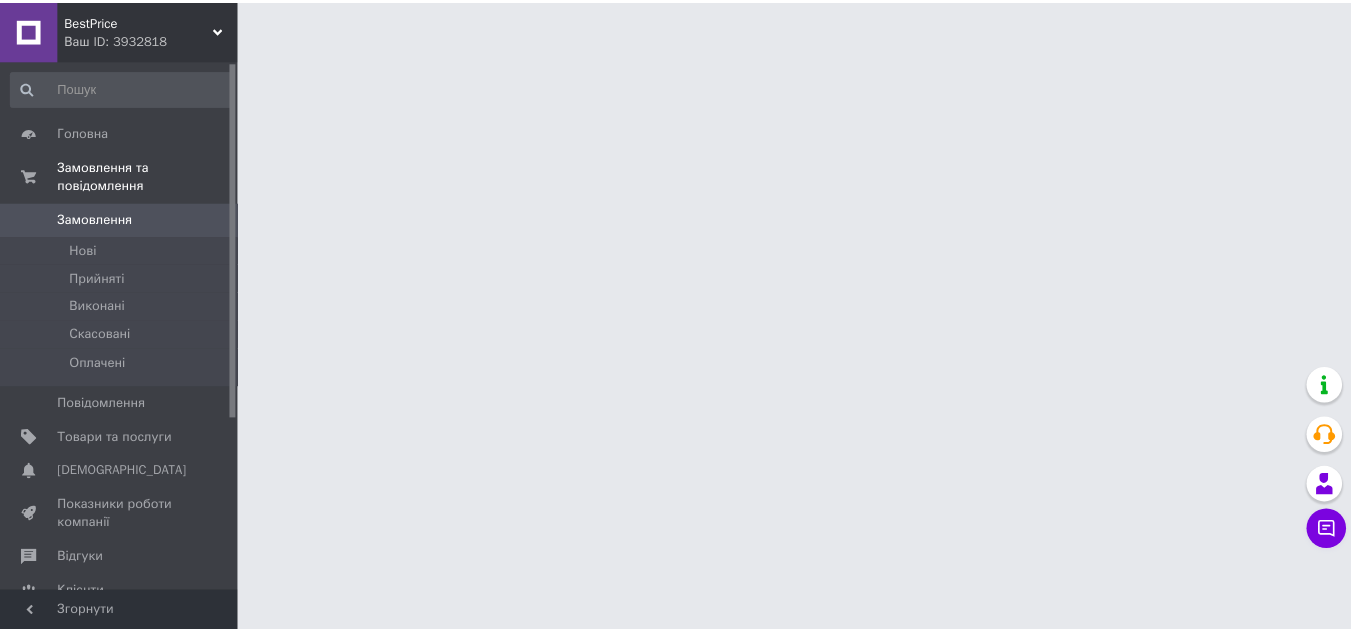 scroll, scrollTop: 0, scrollLeft: 0, axis: both 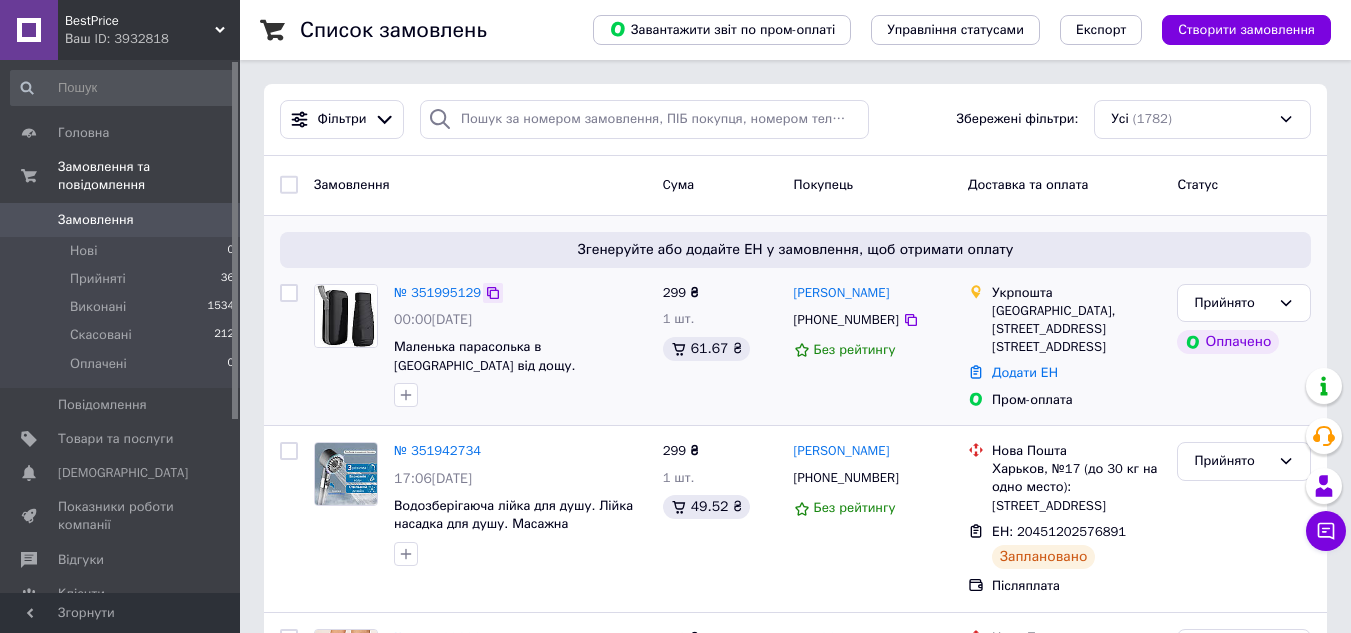 click 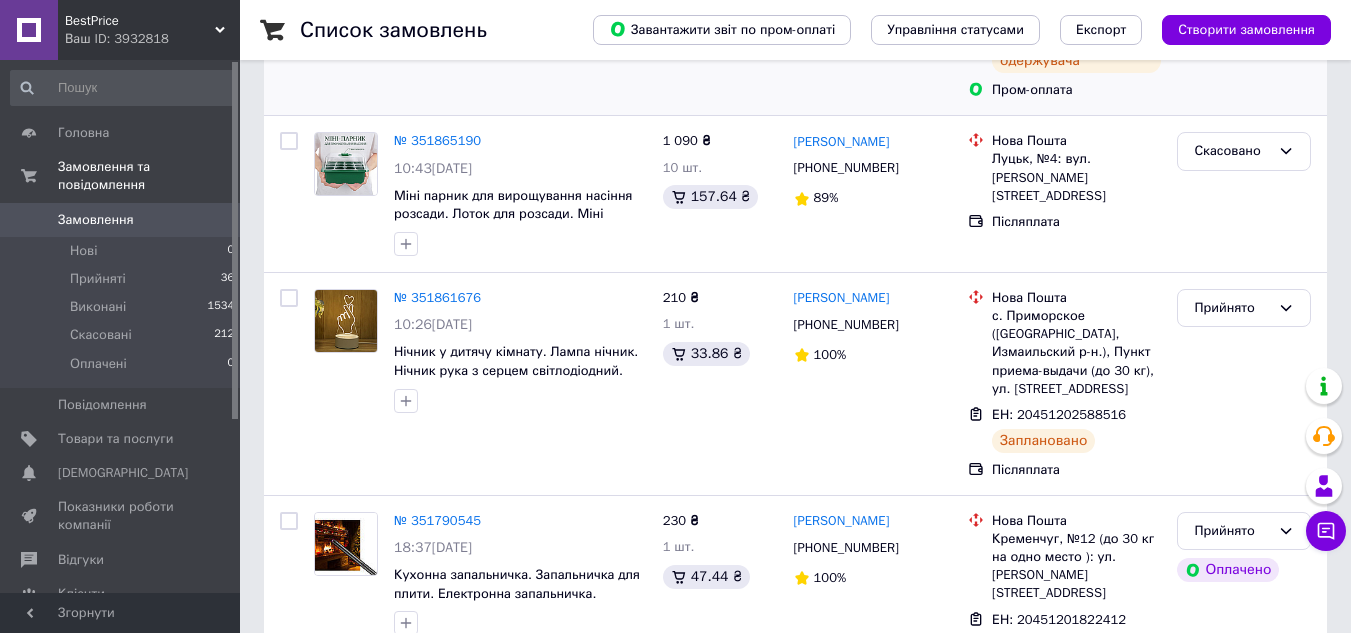 scroll, scrollTop: 700, scrollLeft: 0, axis: vertical 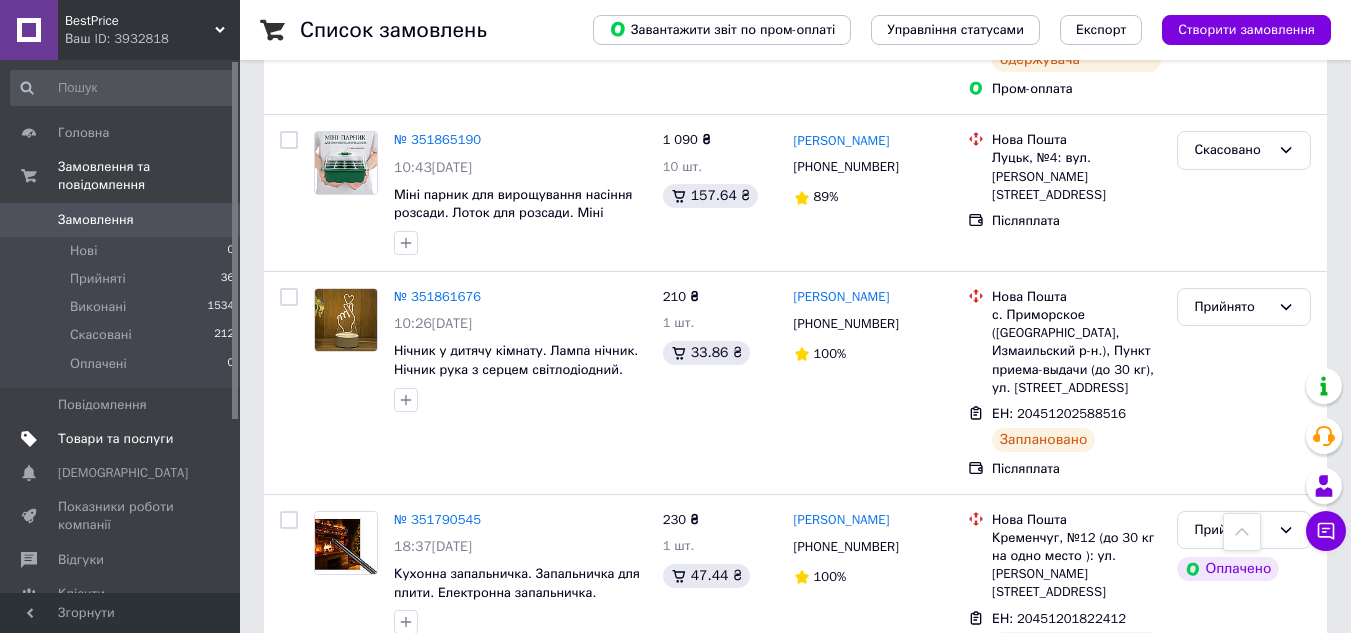 click on "Товари та послуги" at bounding box center [115, 439] 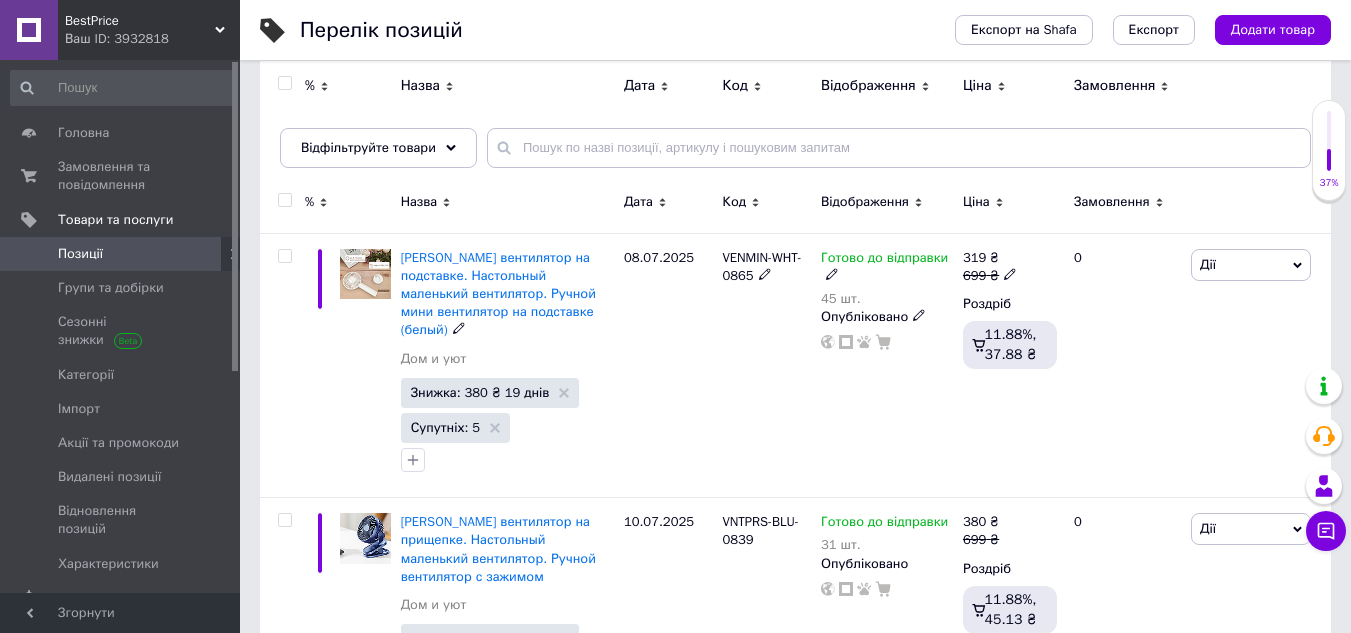 scroll, scrollTop: 0, scrollLeft: 0, axis: both 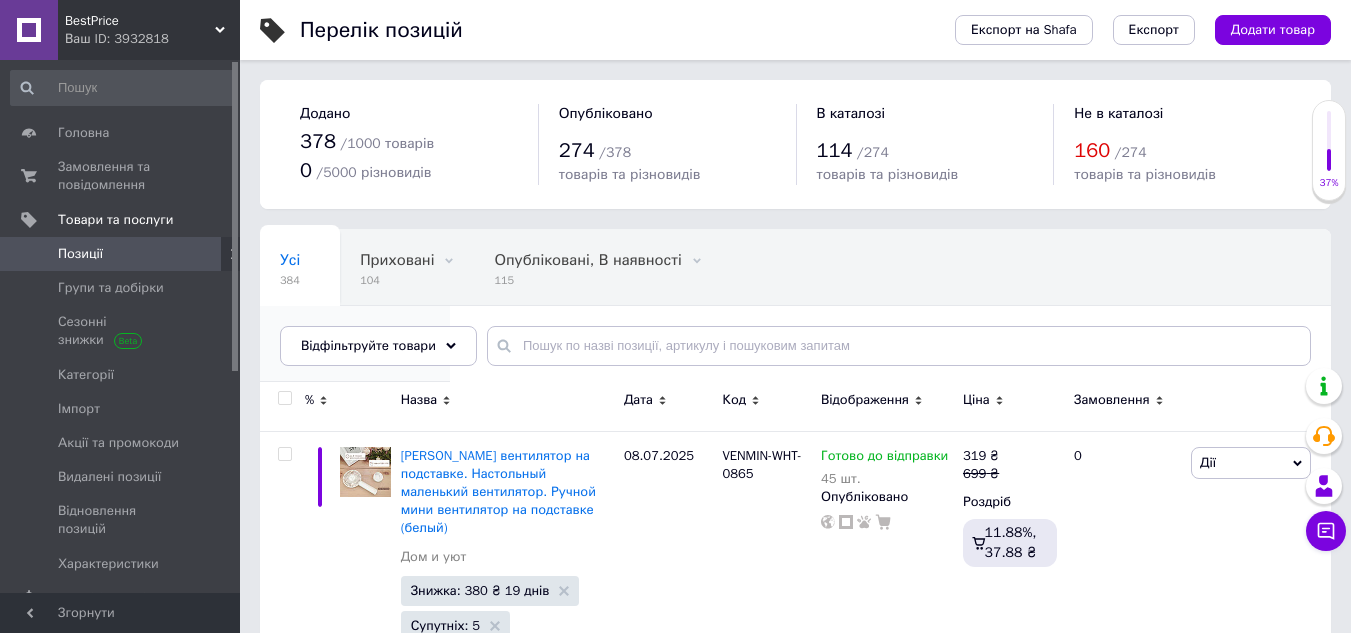 click on "Перевірка знижки" at bounding box center (345, 336) 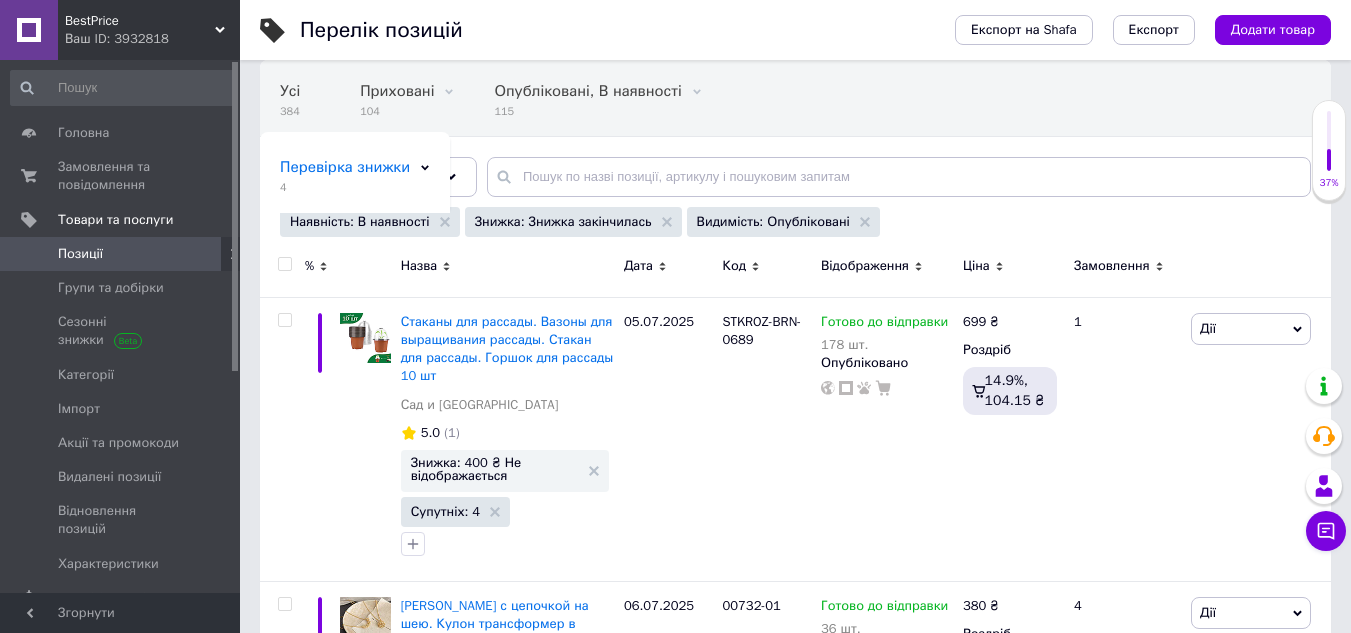 scroll, scrollTop: 200, scrollLeft: 0, axis: vertical 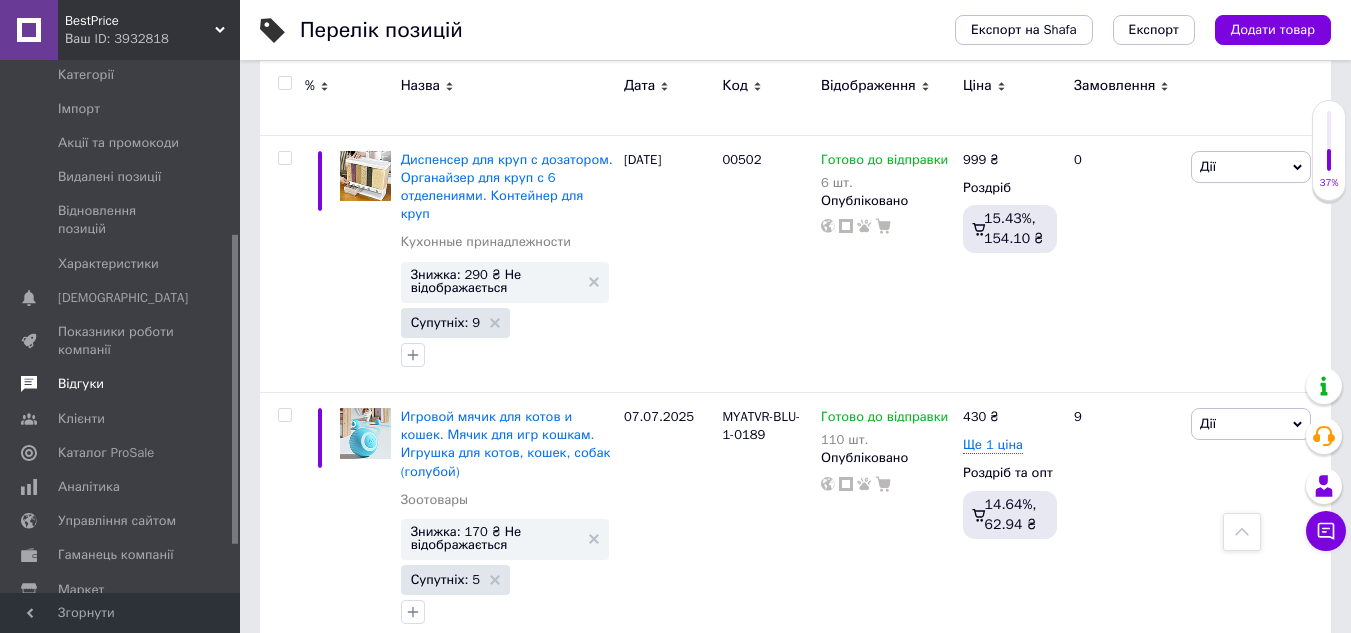click on "Відгуки" at bounding box center (81, 384) 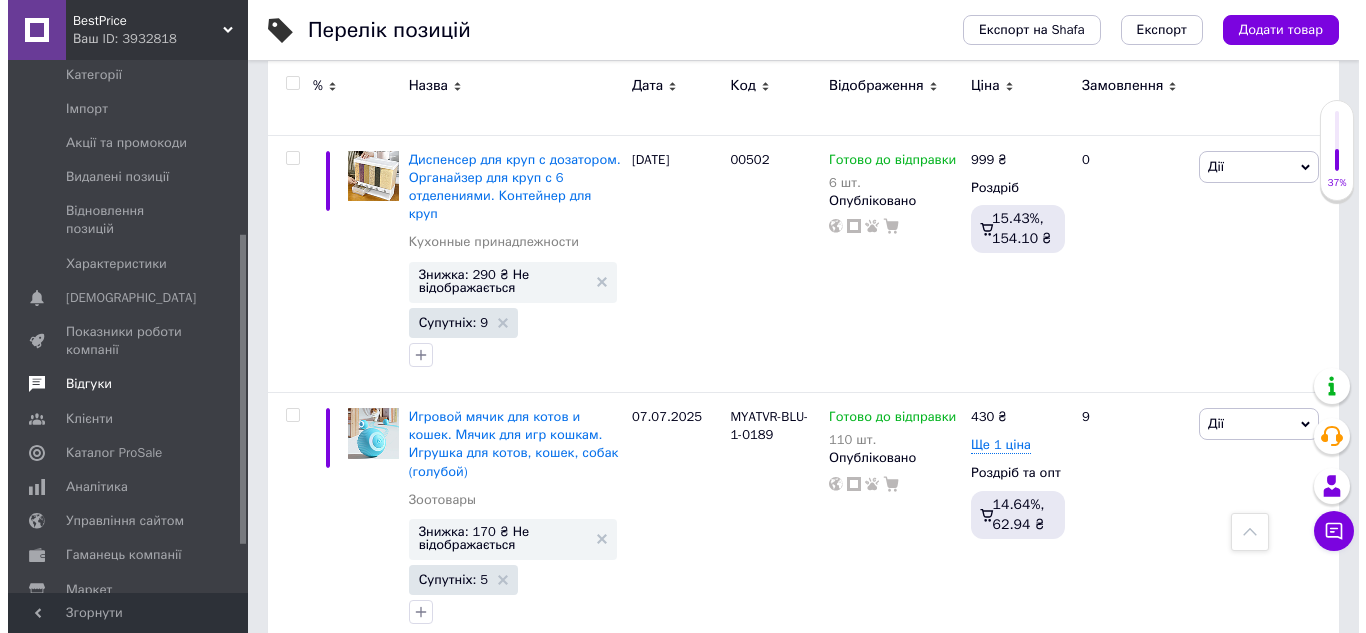 scroll, scrollTop: 0, scrollLeft: 0, axis: both 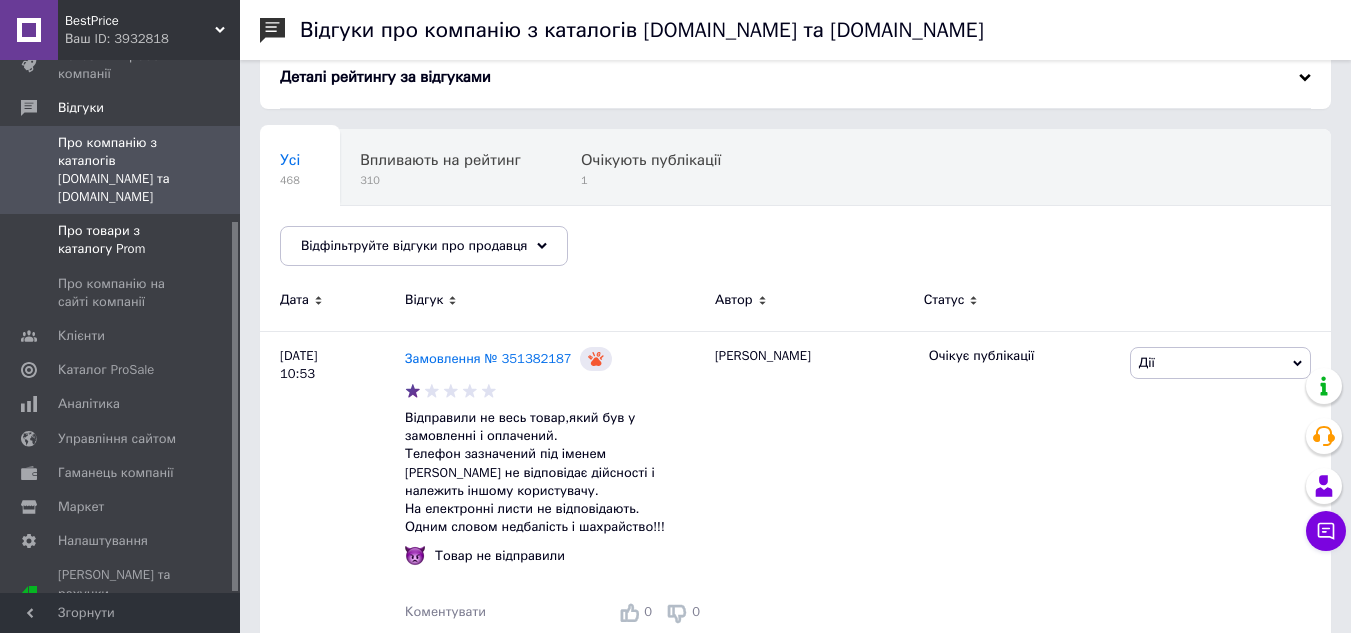 click on "Про товари з каталогу Prom" at bounding box center (121, 240) 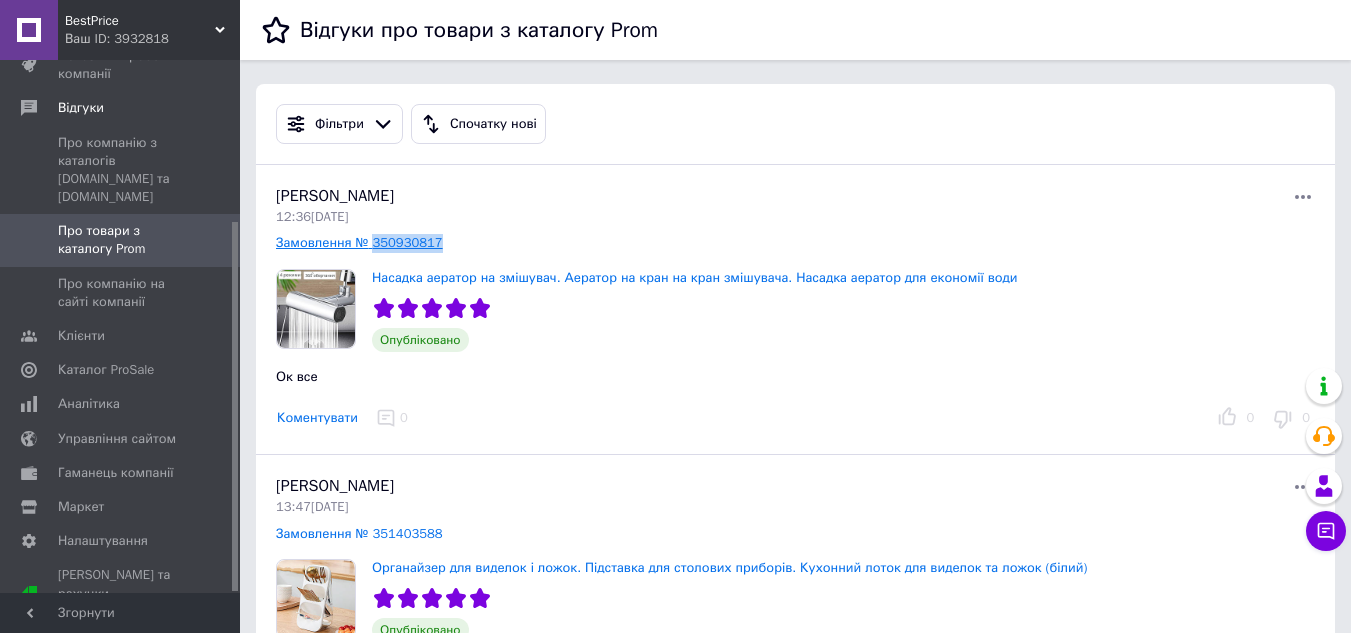 drag, startPoint x: 450, startPoint y: 246, endPoint x: 372, endPoint y: 236, distance: 78.63841 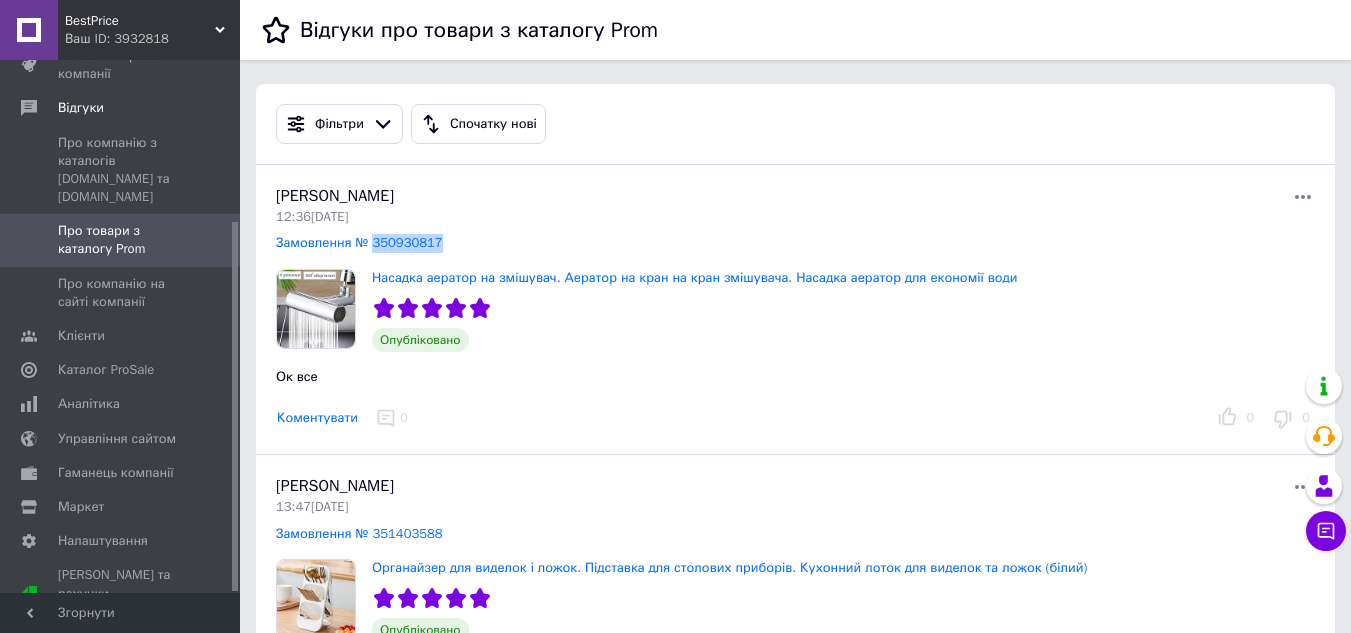 copy on "350930817" 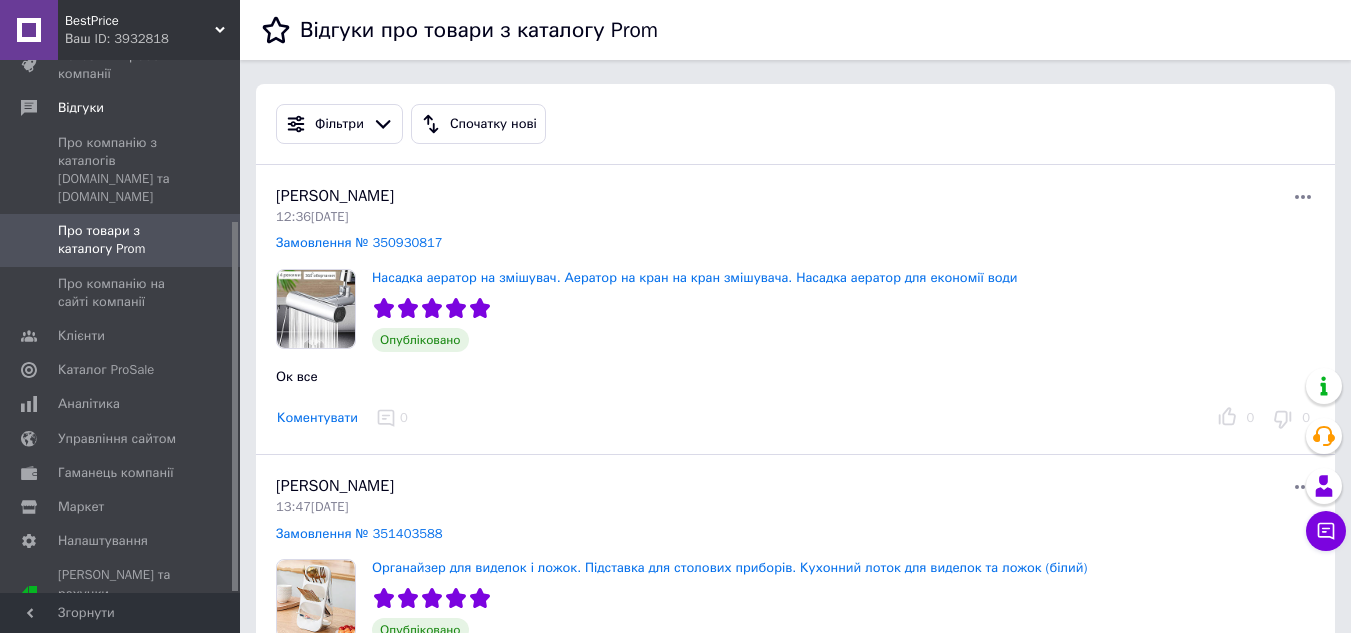 click on "Ваш ID: 3932818" at bounding box center (152, 39) 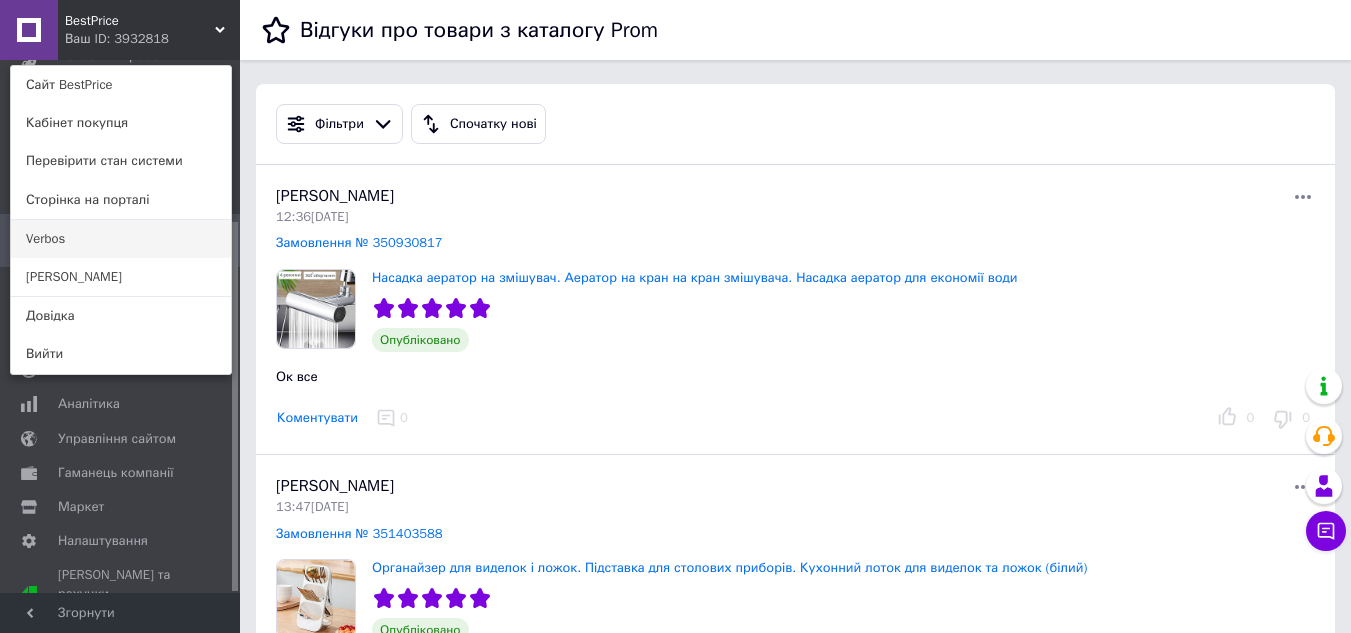 click on "Verbos" at bounding box center (121, 239) 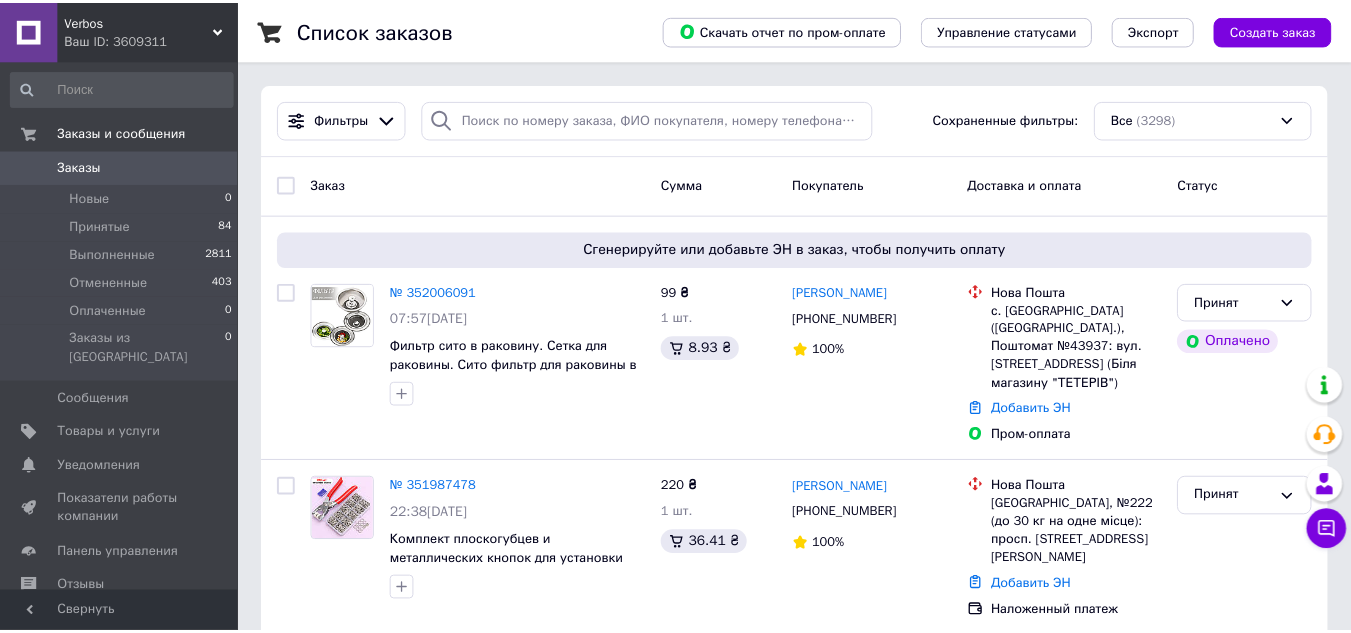 scroll, scrollTop: 0, scrollLeft: 0, axis: both 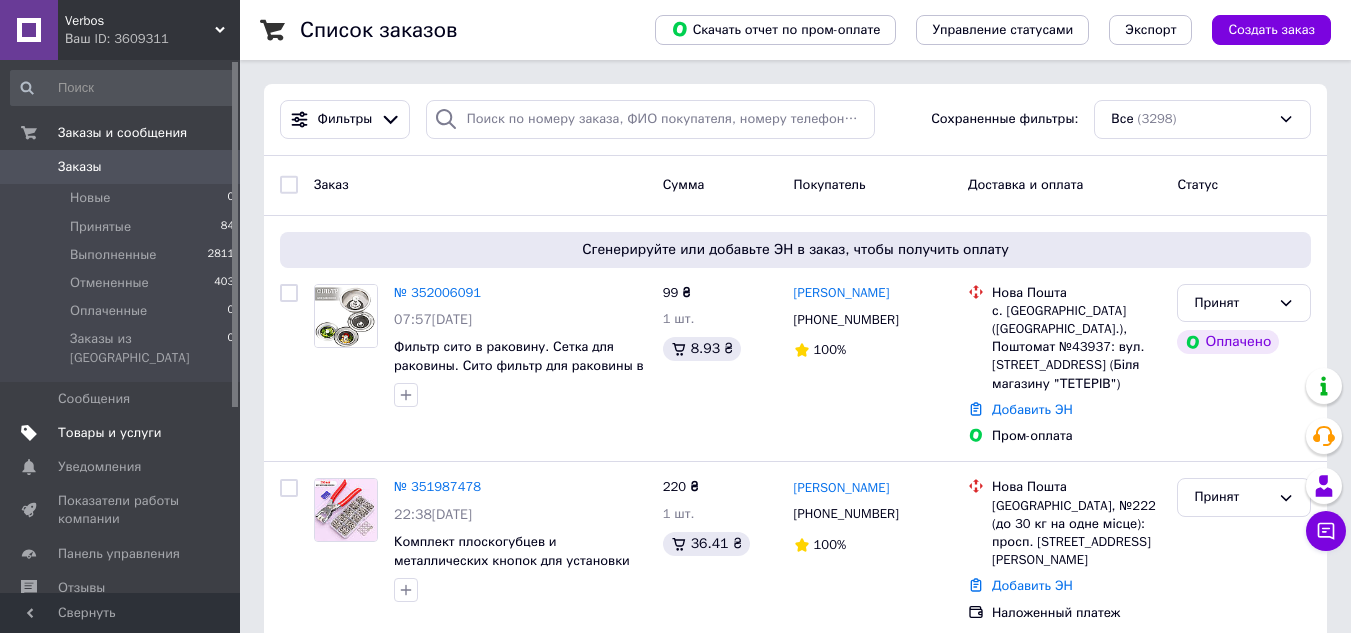click on "Товары и услуги" at bounding box center (110, 433) 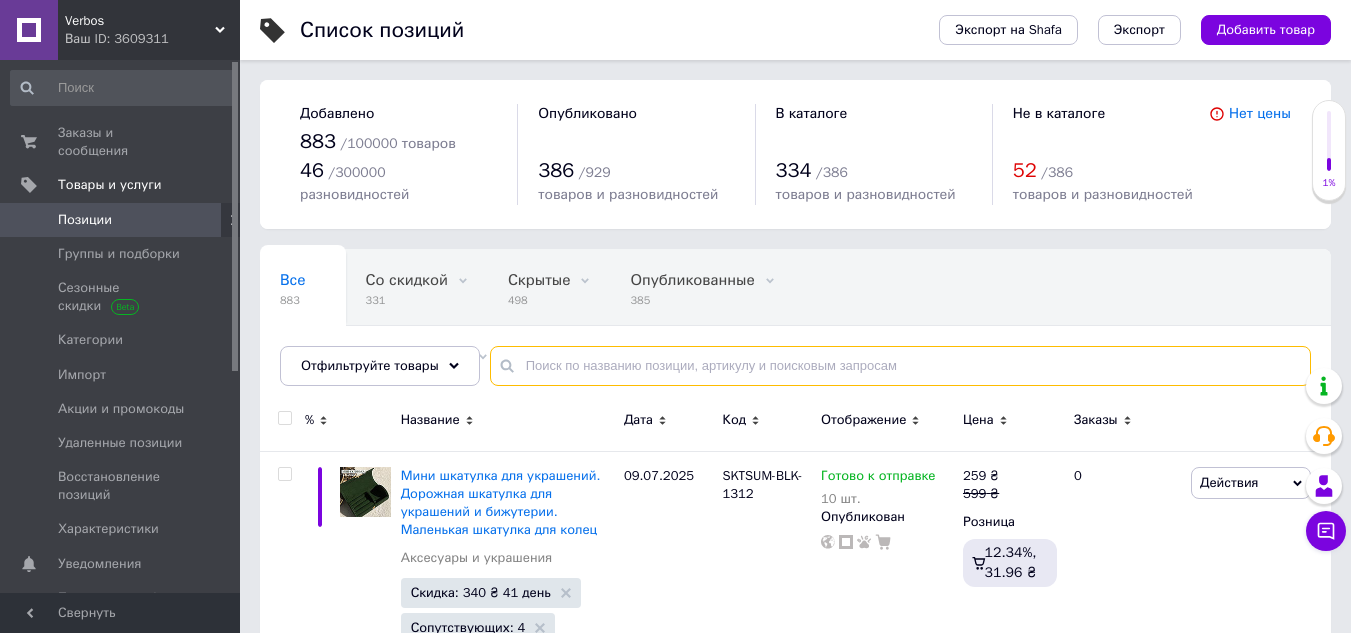 click at bounding box center (900, 366) 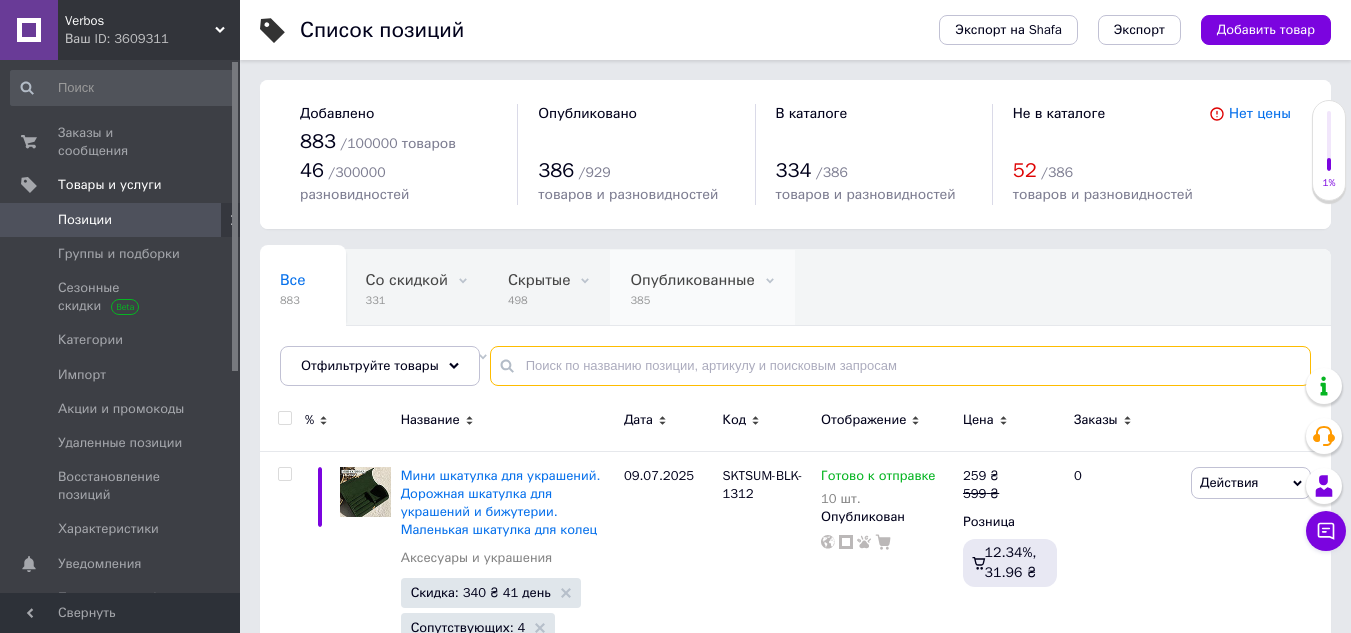paste on "FISHCL-KNFE-0013" 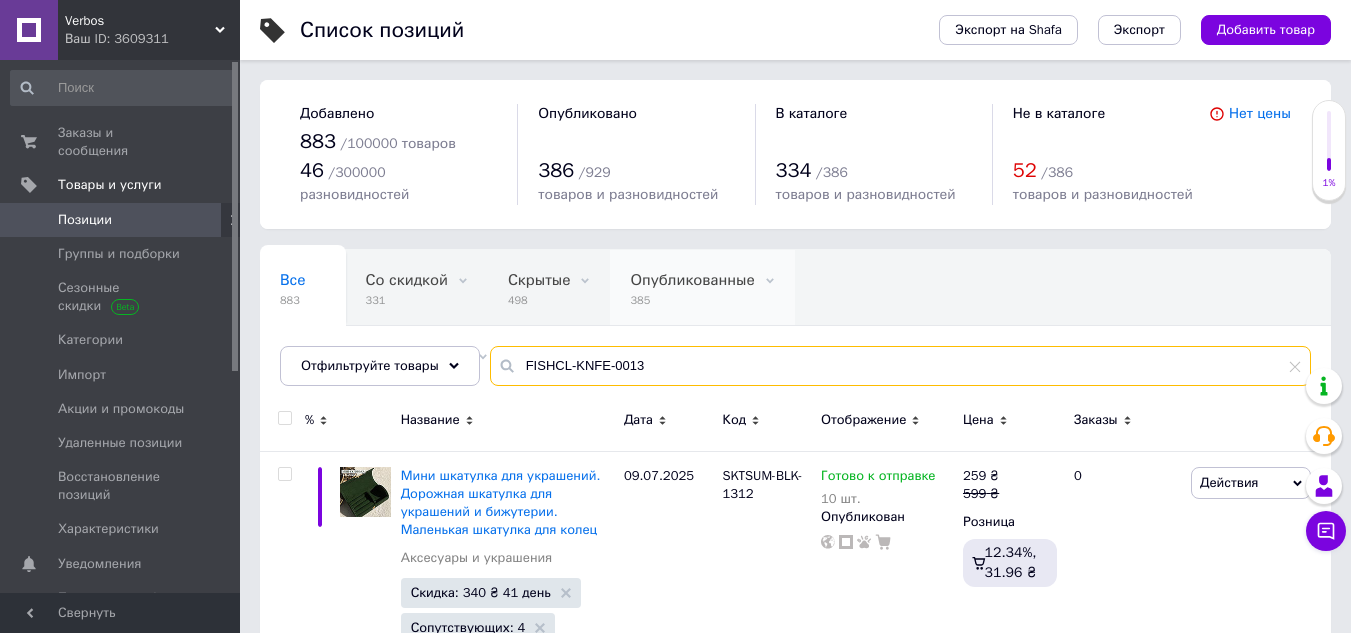 type on "FISHCL-KNFE-0013" 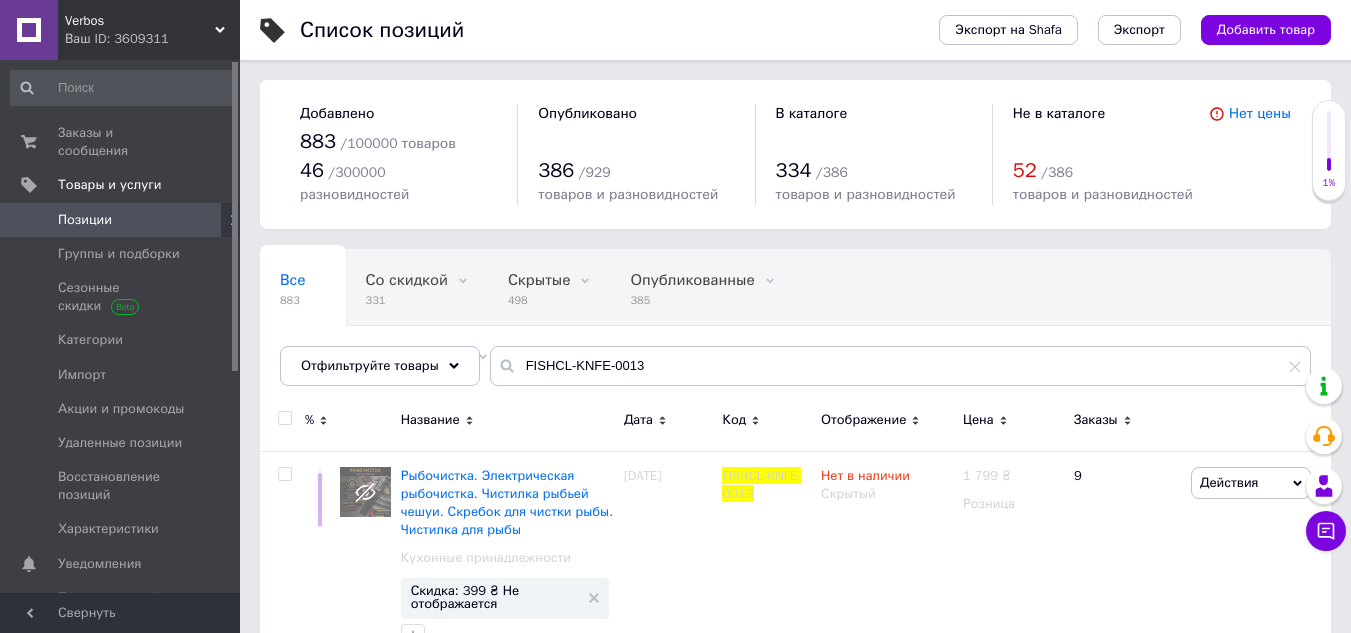 drag, startPoint x: 109, startPoint y: 134, endPoint x: 99, endPoint y: 1, distance: 133.37541 